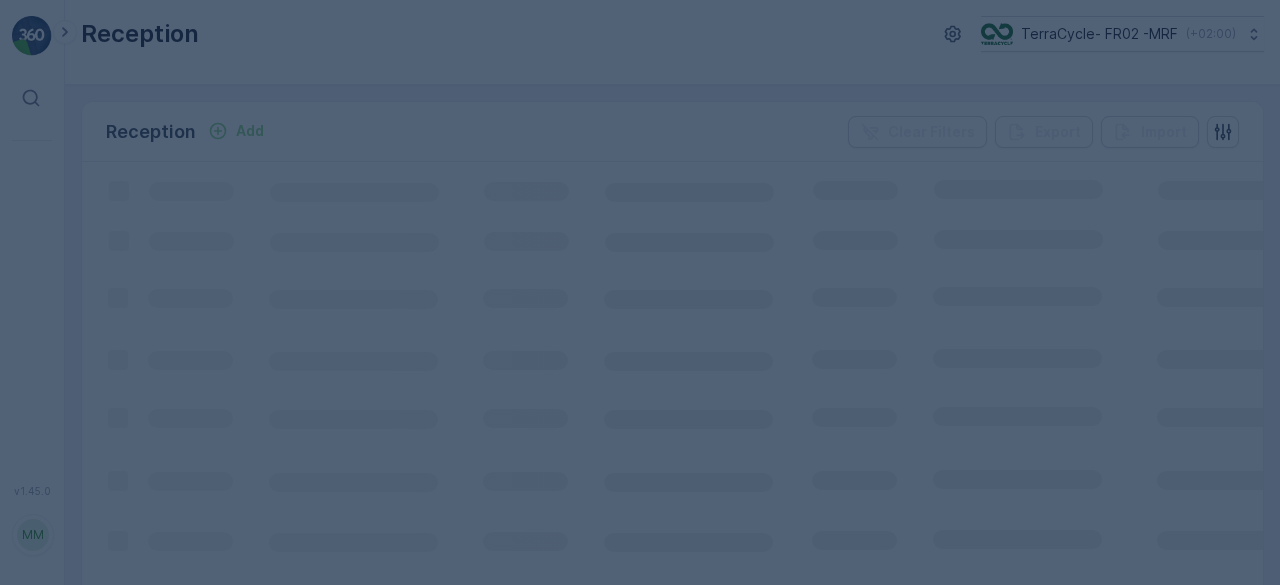 scroll, scrollTop: 0, scrollLeft: 0, axis: both 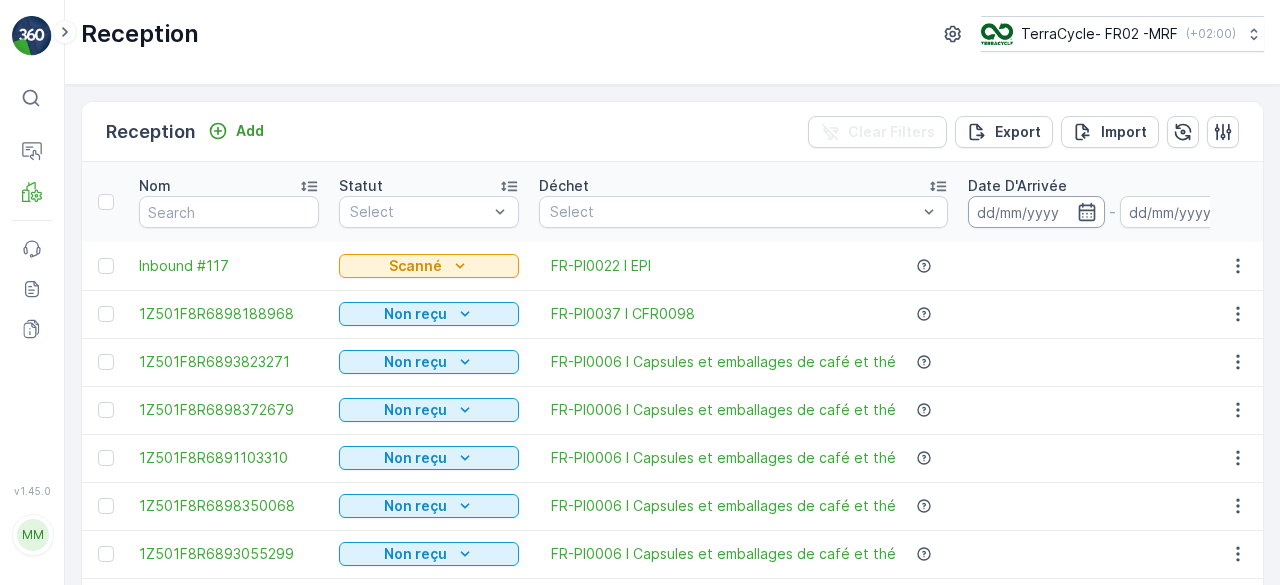 click at bounding box center [1036, 212] 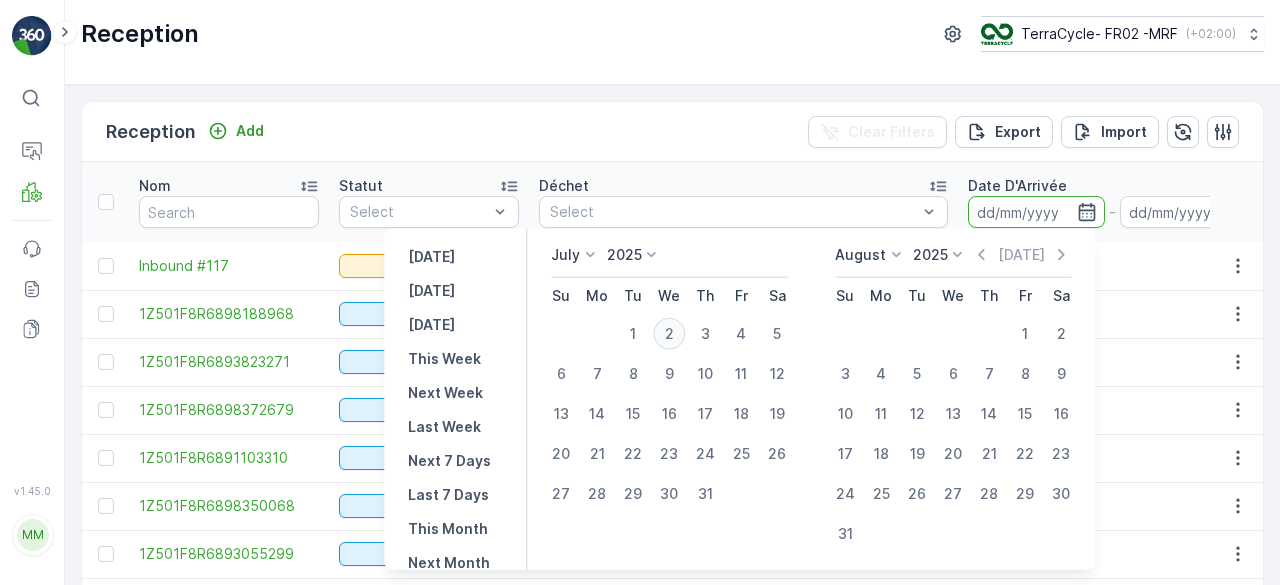 click on "2" at bounding box center (669, 334) 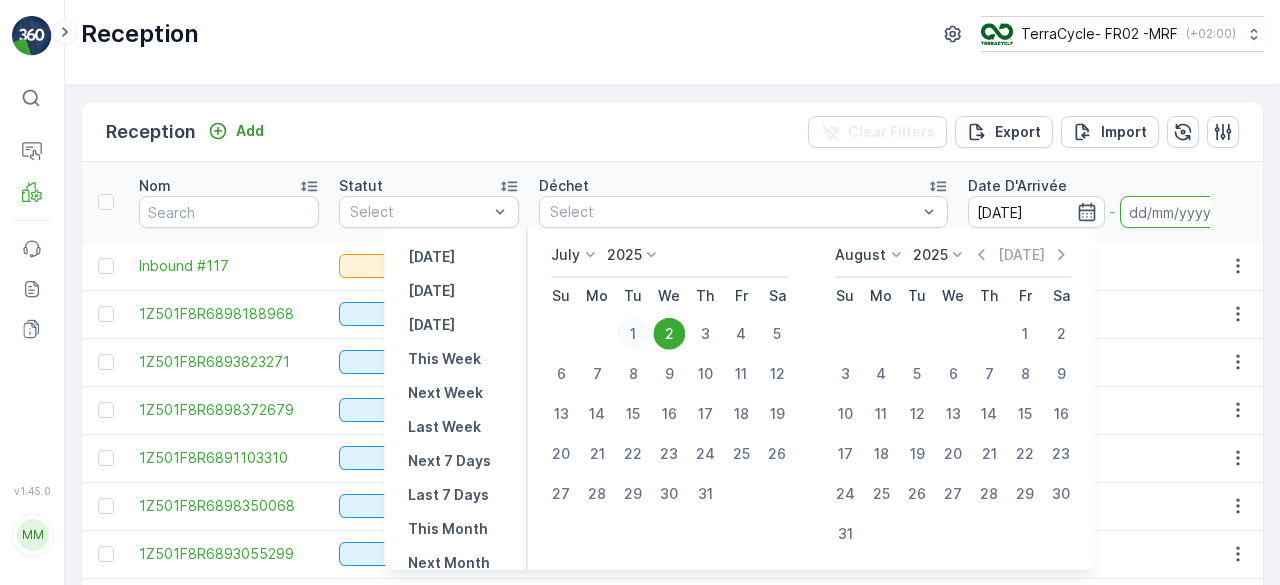 click on "1" at bounding box center [633, 334] 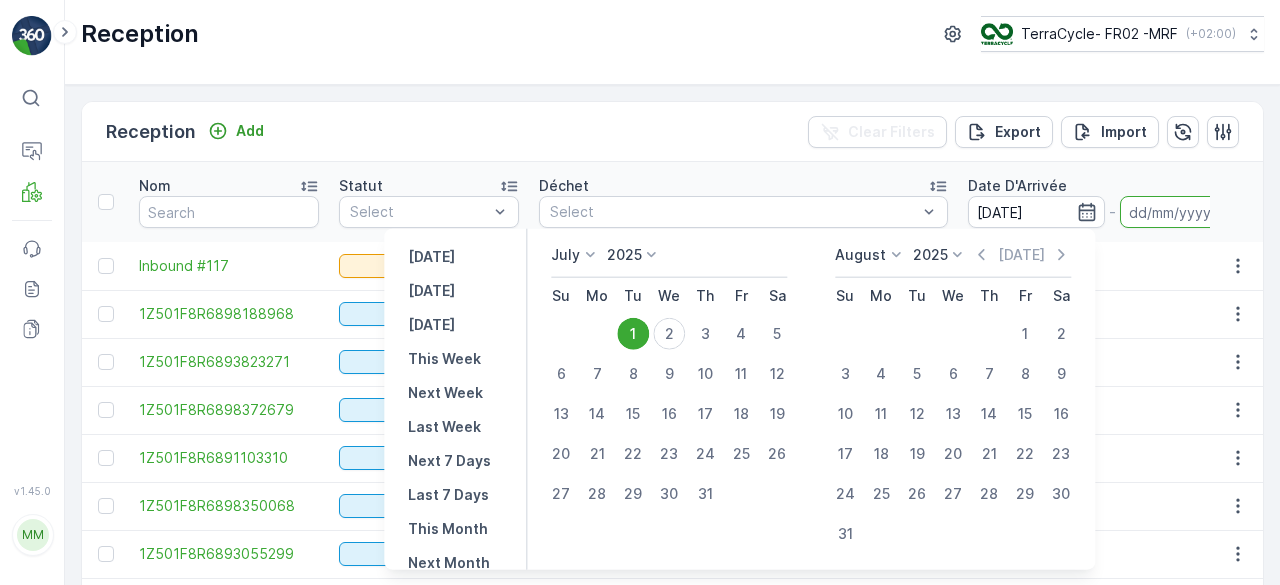 click on "1" at bounding box center (633, 334) 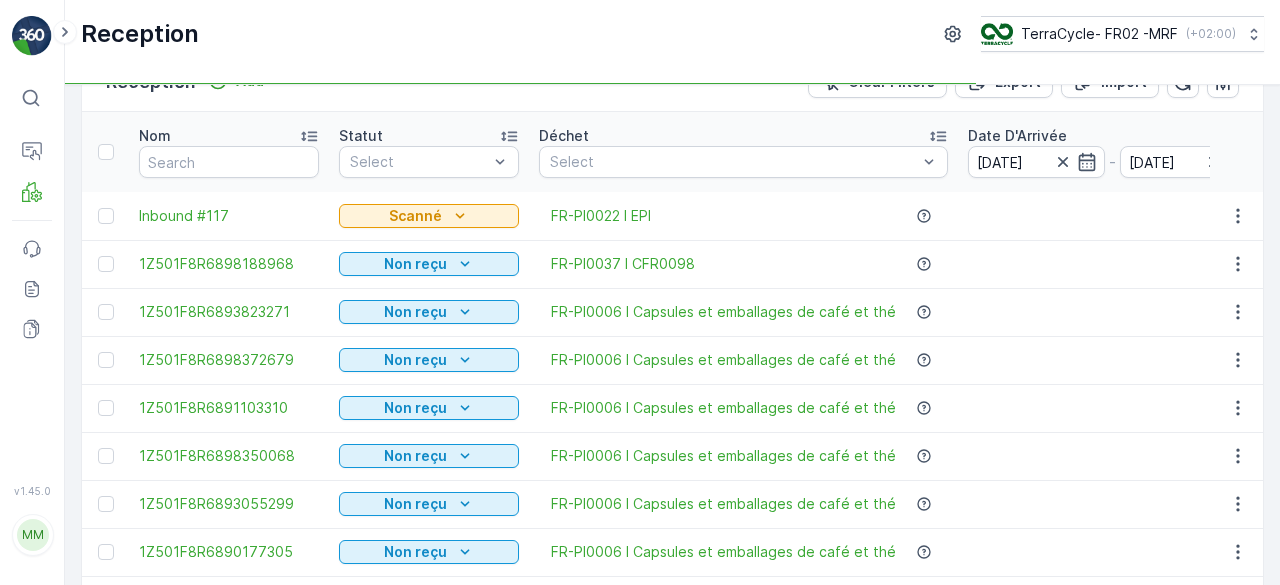 scroll, scrollTop: 59, scrollLeft: 0, axis: vertical 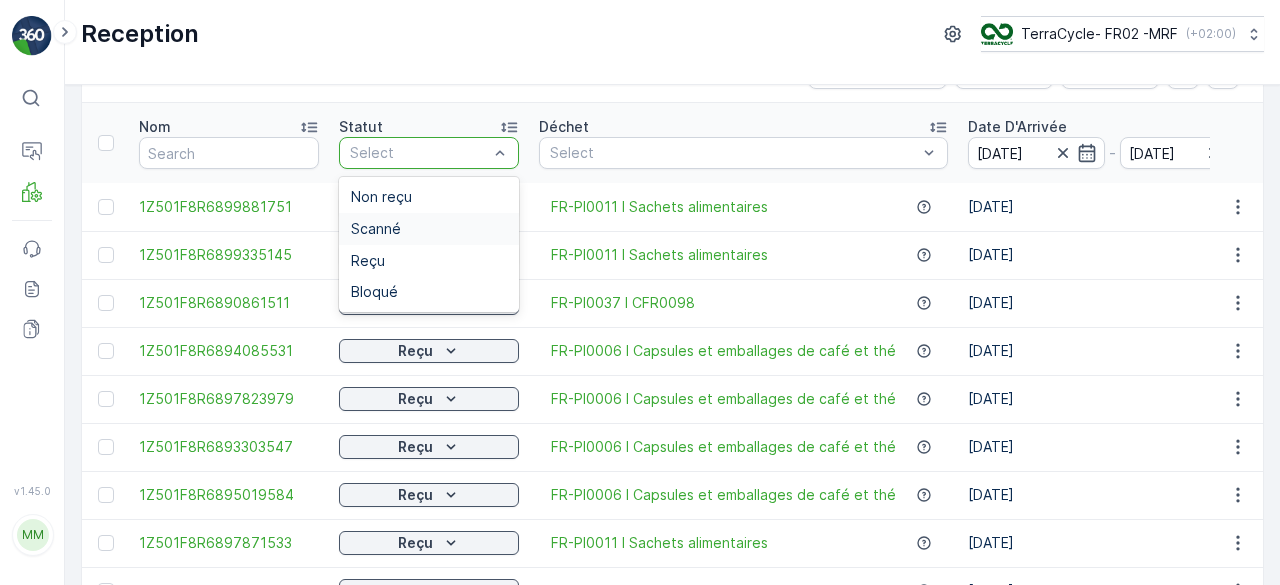 click on "Scanné" at bounding box center [429, 229] 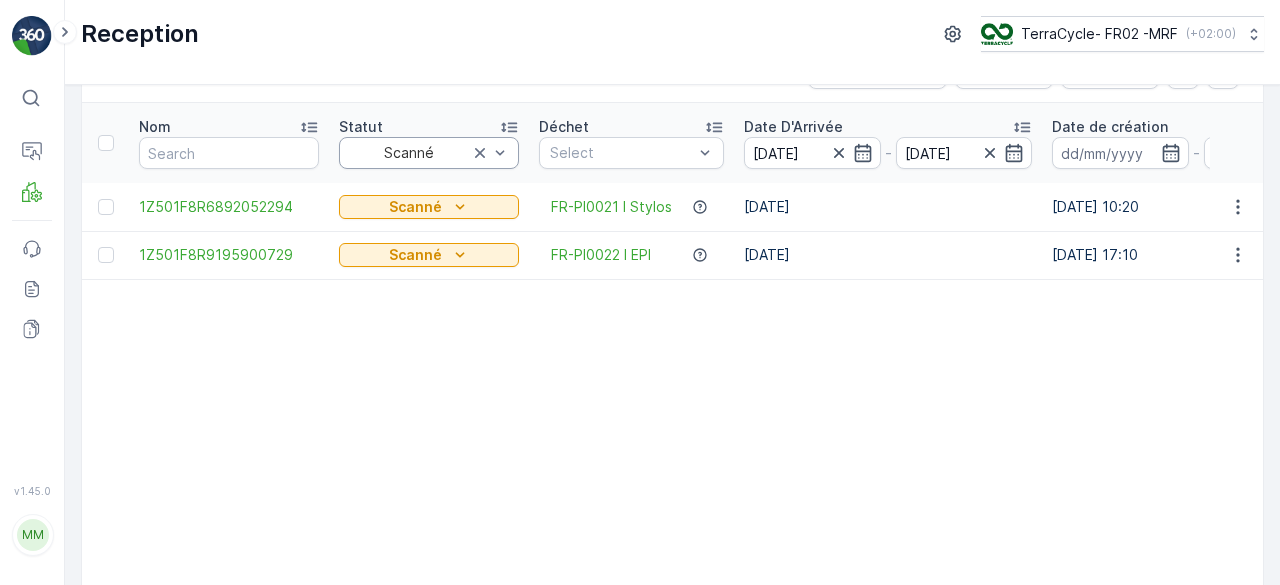 click on "Nom Statut Scanné Déchet Select Date D'Arrivée [DATE] - [DATE] Date de création - Date de la dernière mise a jour - Poids Total Poids Tare Poids Net L'Objet Associé LOB Select Notes Identifiant du programme Non-conformité Select 1Z501F8R6892052294 Scanné FR-PI0021 I Stylos [DATE] [DATE] 10:20 [DATE] 08:51 17.88   kg - 17.88   kg NRP - 824 - 1Z501F8R9195900729 Scanné FR-PI0022 I EPI [DATE] [DATE] 17:10 [DATE] 09:10 9.72   kg - 9.72   kg ZWB - CS58-L -" at bounding box center (1697, 359) 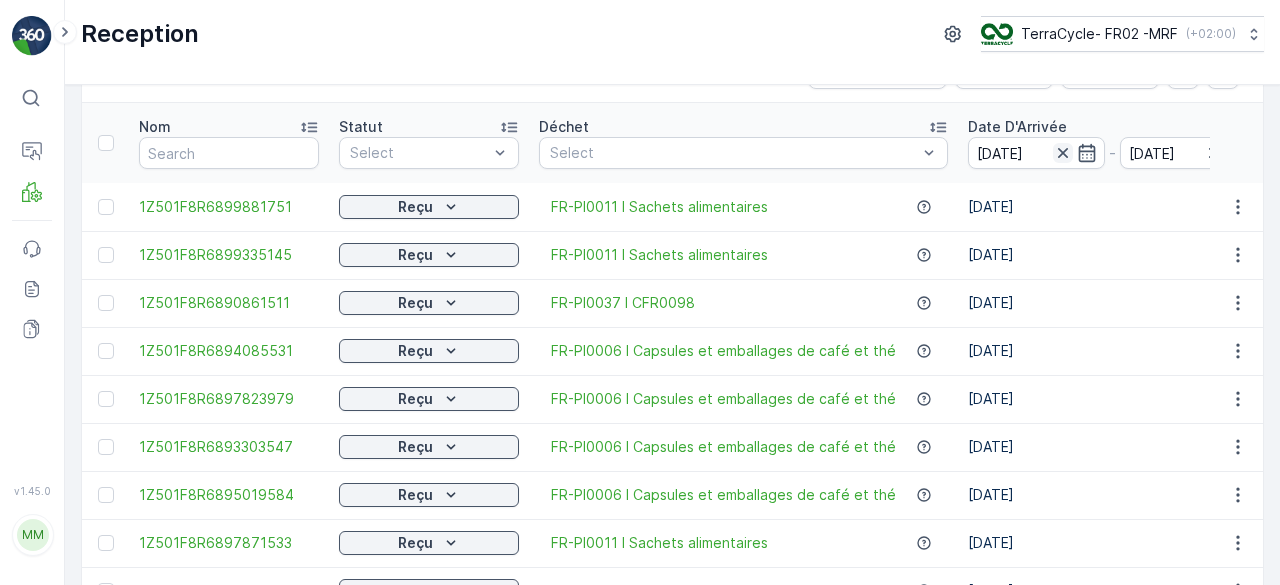 click 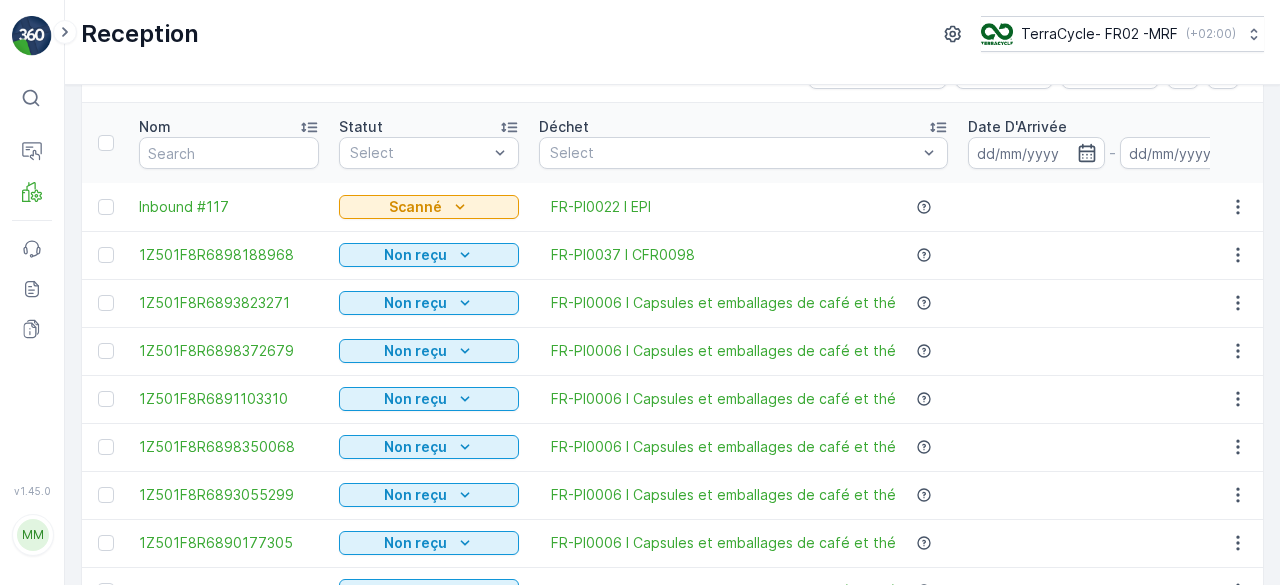 scroll, scrollTop: 0, scrollLeft: 420, axis: horizontal 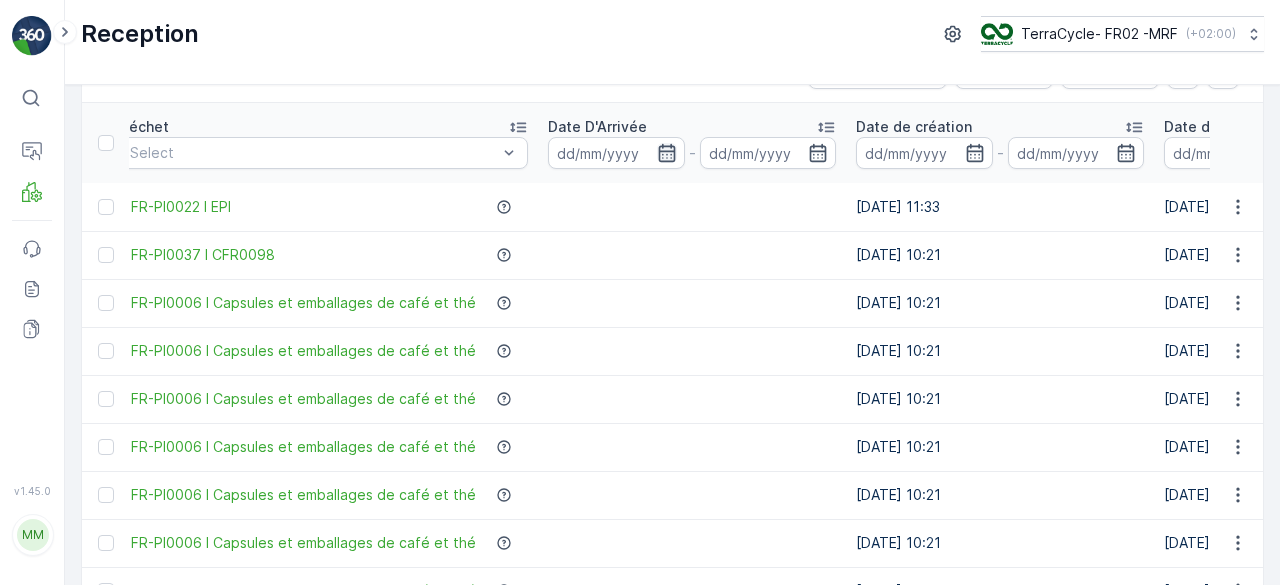 click 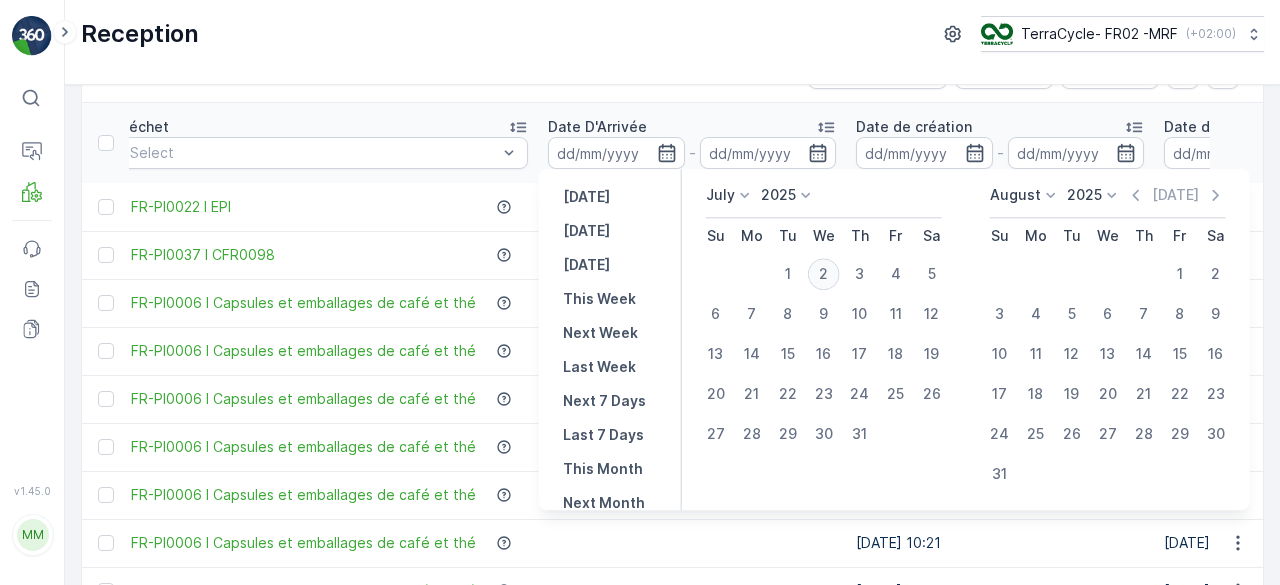 click on "2" at bounding box center (824, 274) 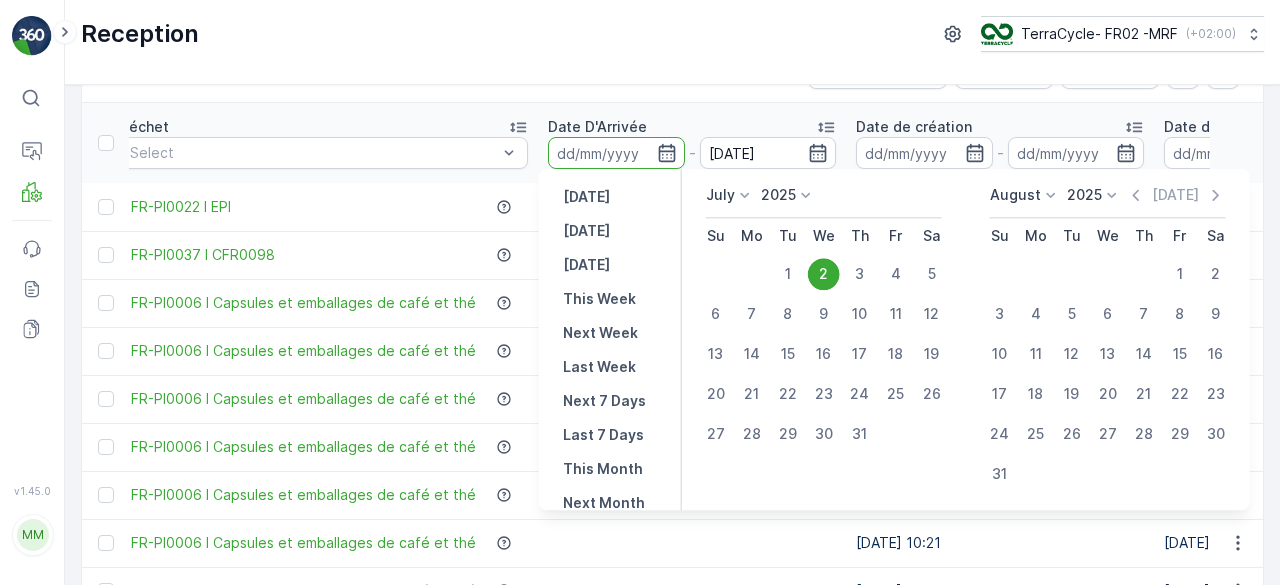 click on "2" at bounding box center [824, 274] 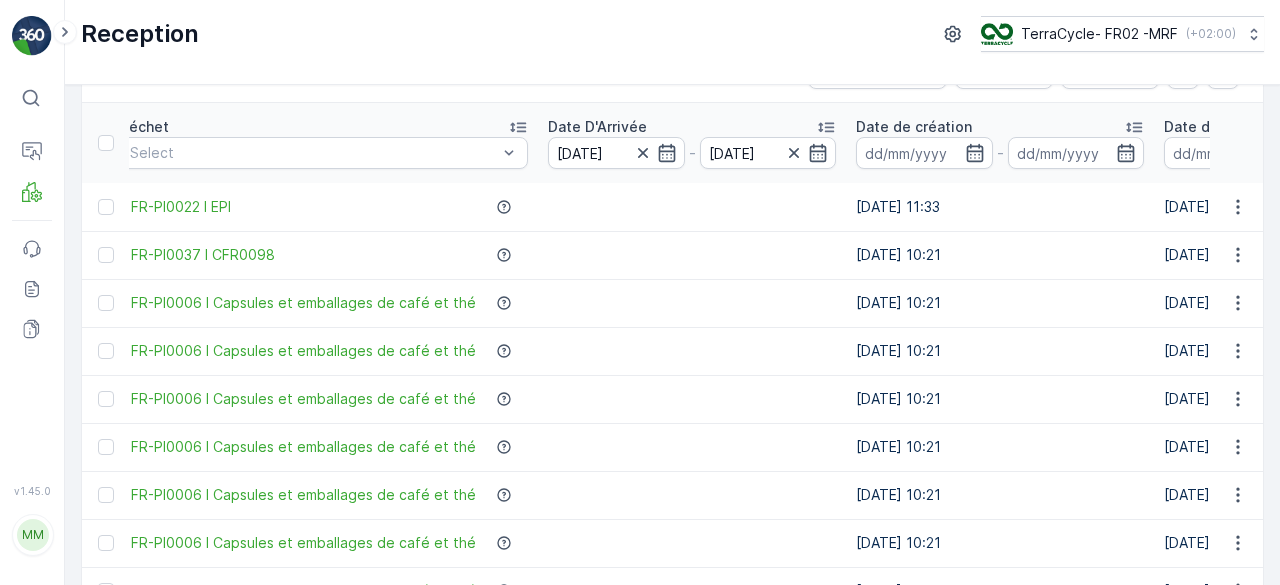 click on "Reception TerraCycle- FR02 -MRF ( +02:00 )" at bounding box center [672, 42] 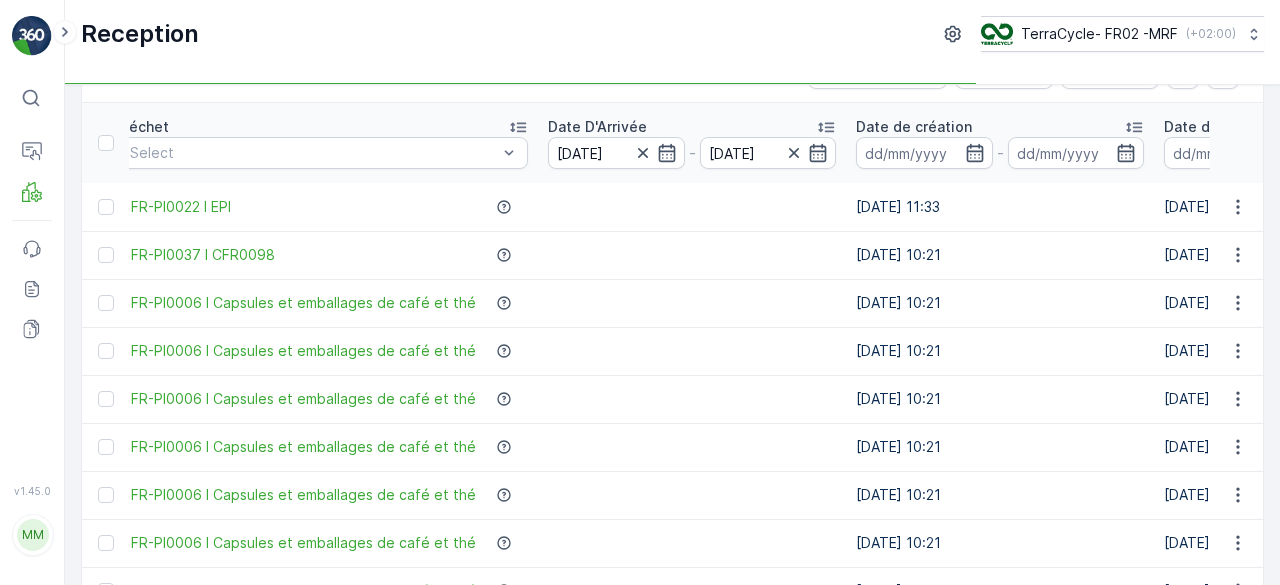 scroll, scrollTop: 71, scrollLeft: 0, axis: vertical 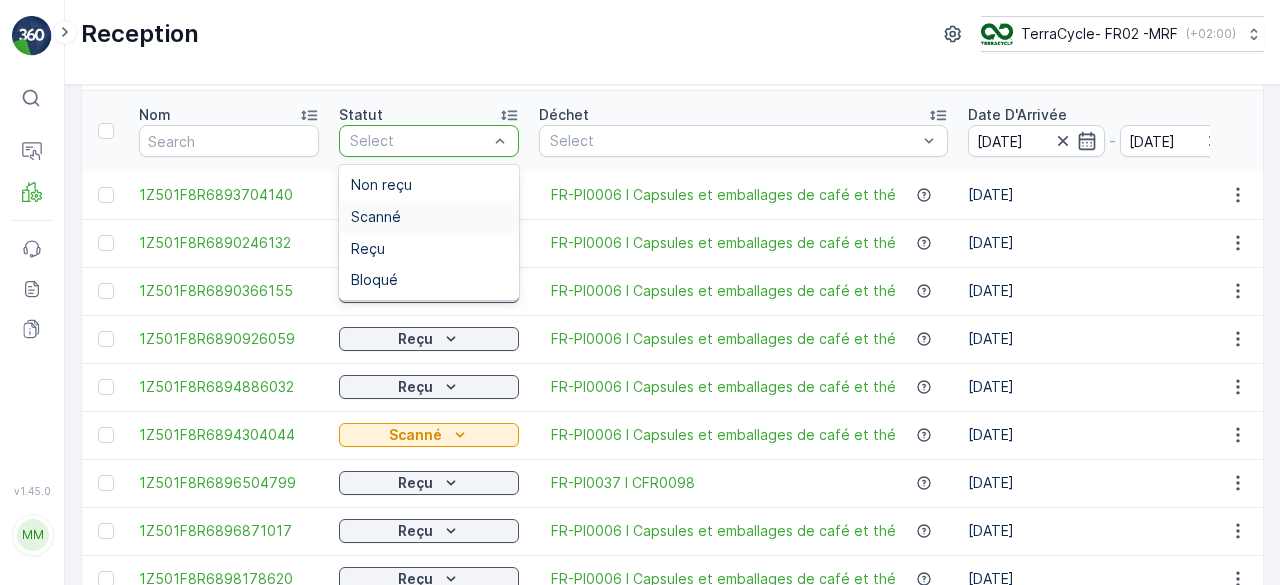 click on "Scanné" at bounding box center (429, 217) 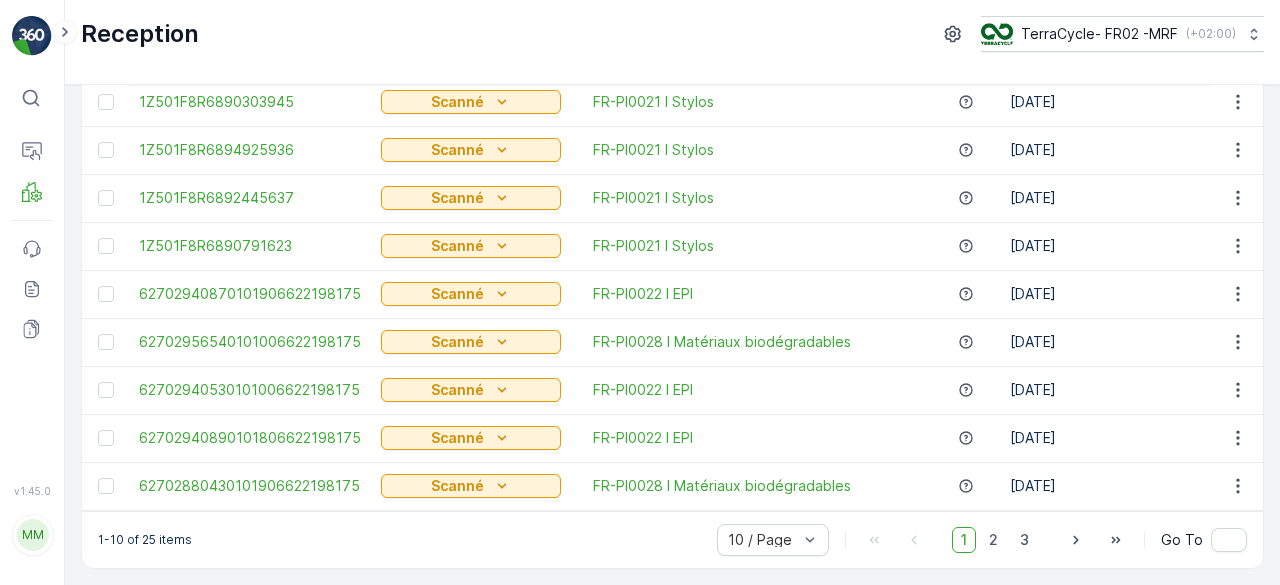 scroll, scrollTop: 0, scrollLeft: 0, axis: both 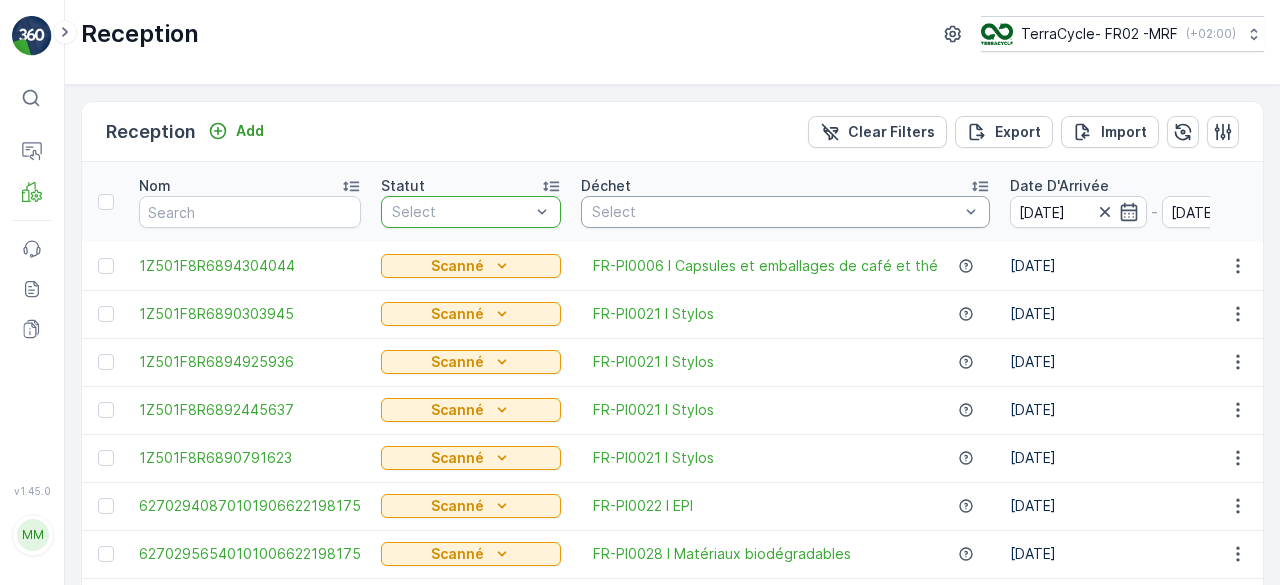 drag, startPoint x: 509, startPoint y: 212, endPoint x: 578, endPoint y: 208, distance: 69.115845 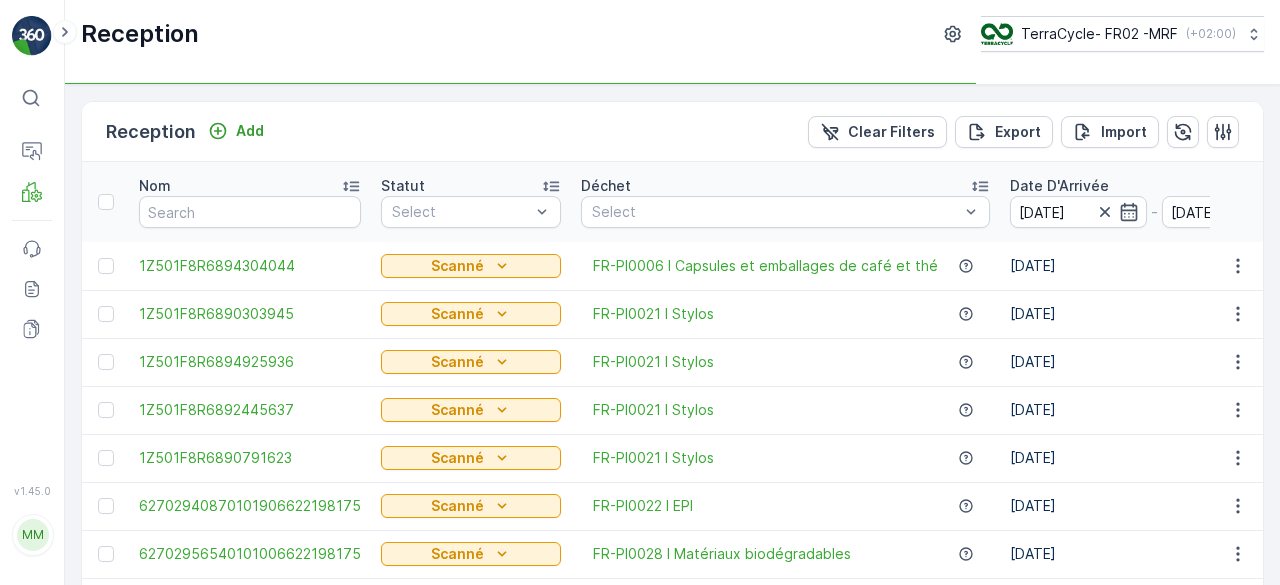 click 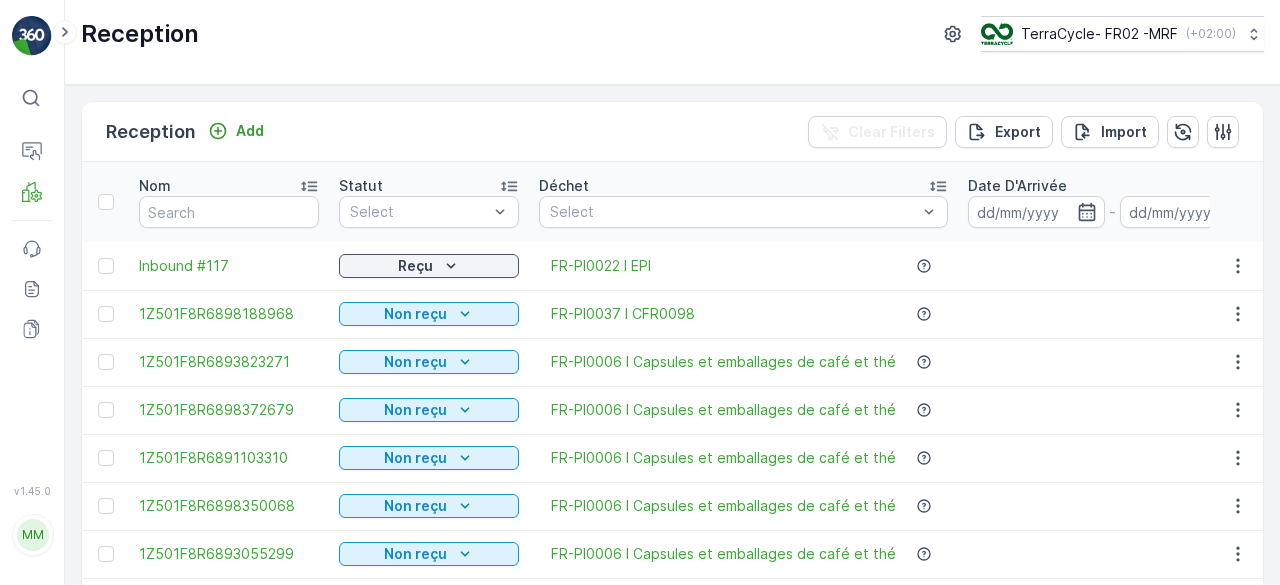 scroll, scrollTop: 0, scrollLeft: 179, axis: horizontal 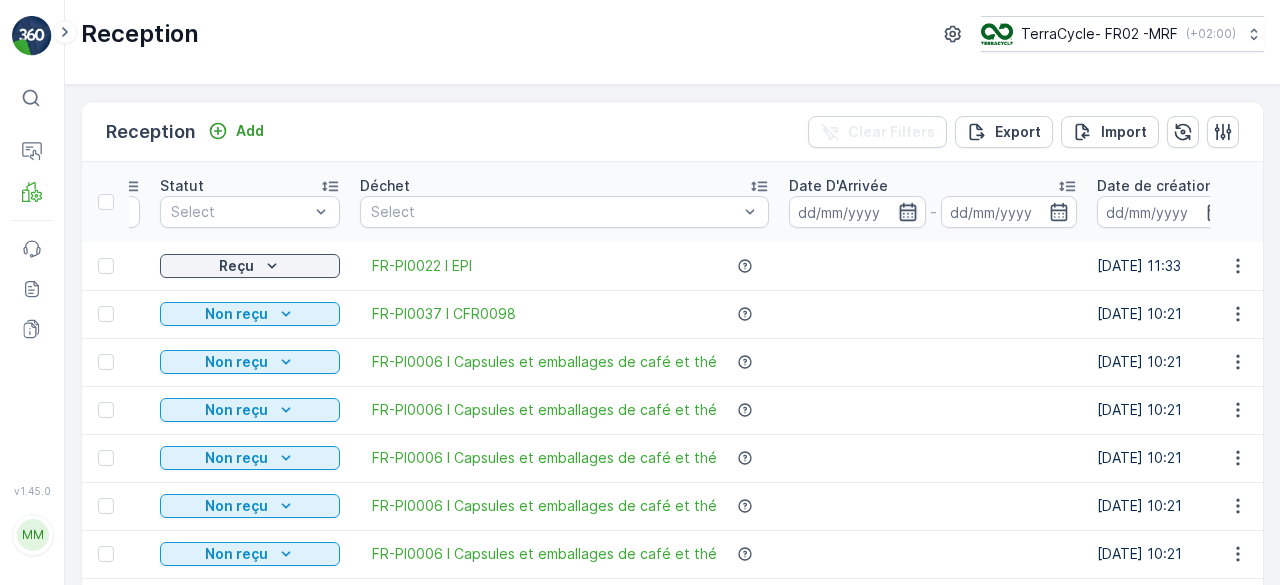 click 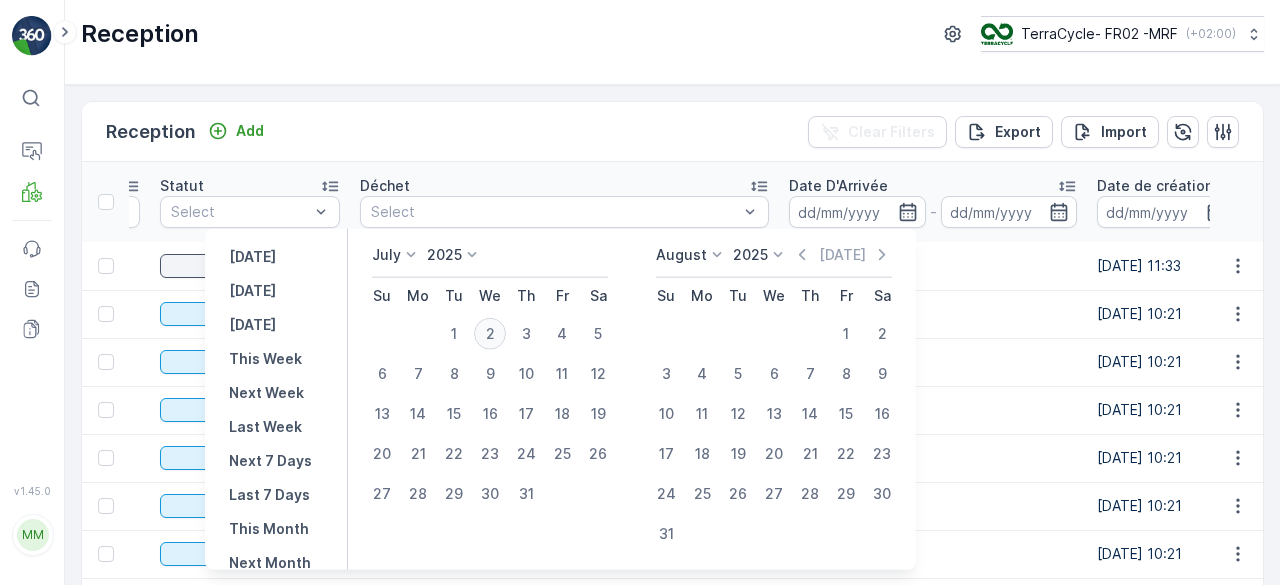 click on "2" at bounding box center [490, 334] 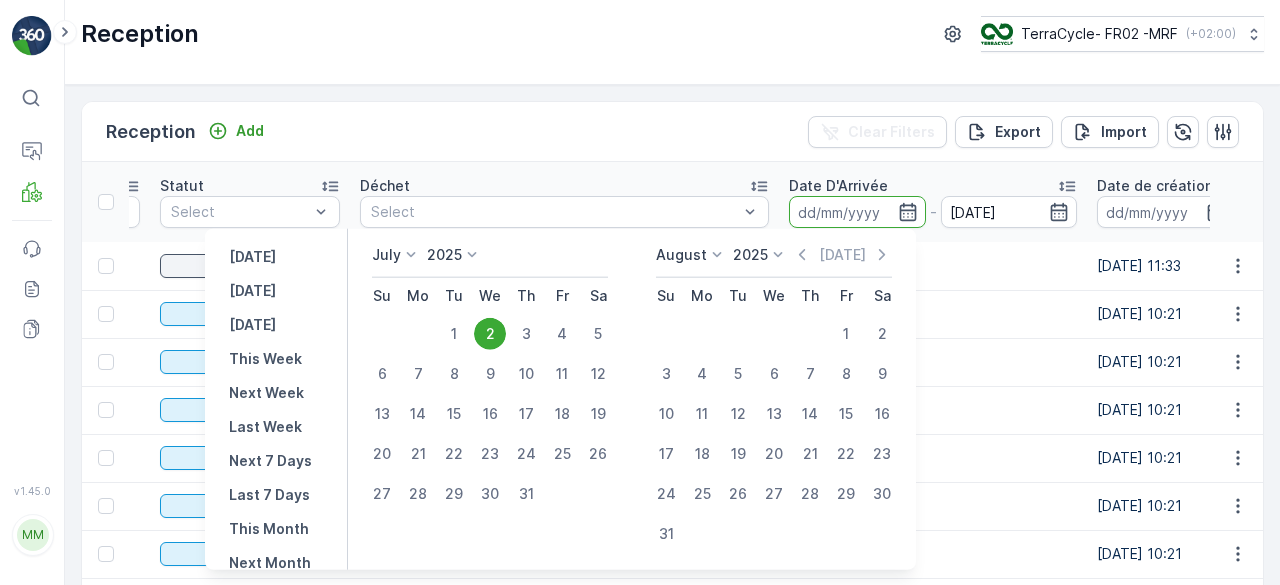 click on "2" at bounding box center (490, 334) 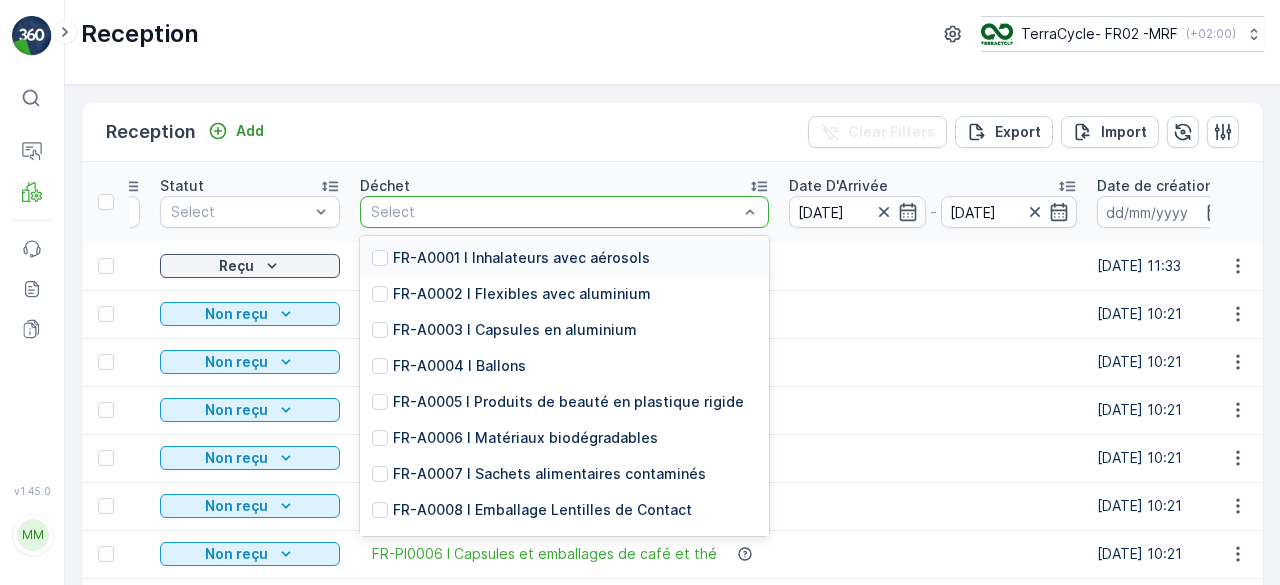 click at bounding box center [554, 212] 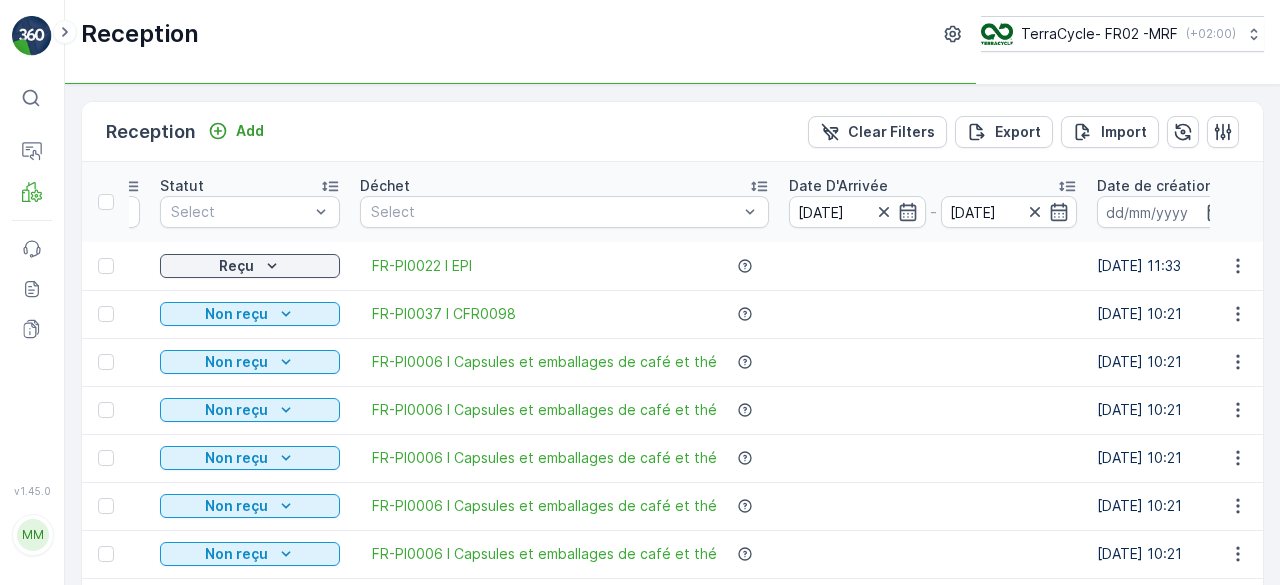 click on "Reception Add Clear Filters Export Import" at bounding box center (672, 132) 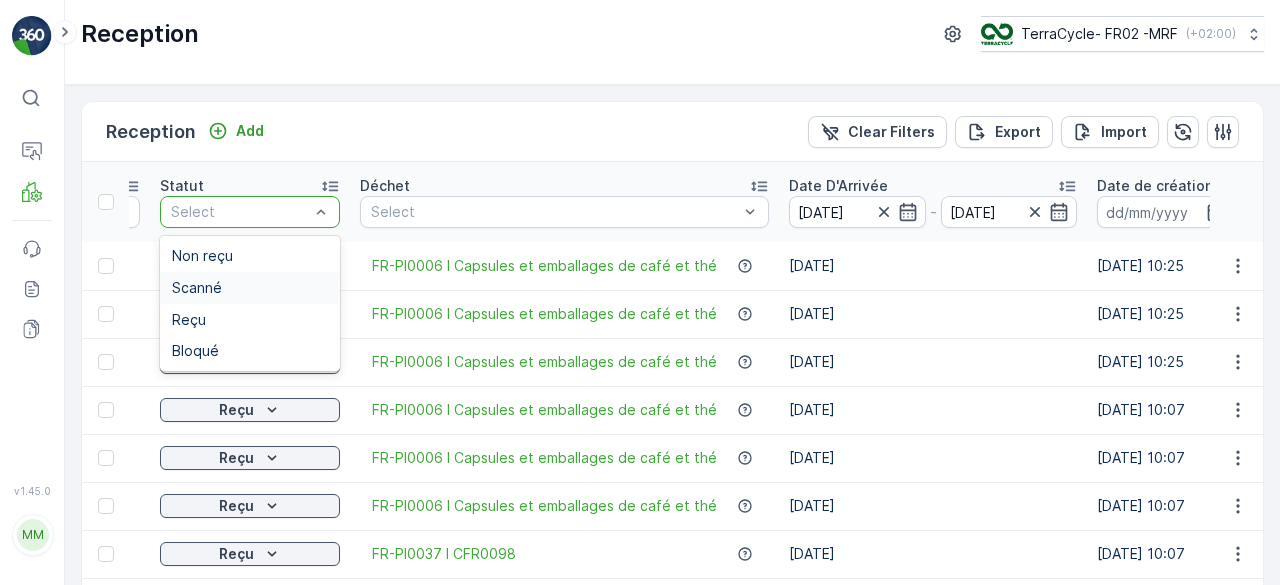 click on "Scanné" at bounding box center [250, 288] 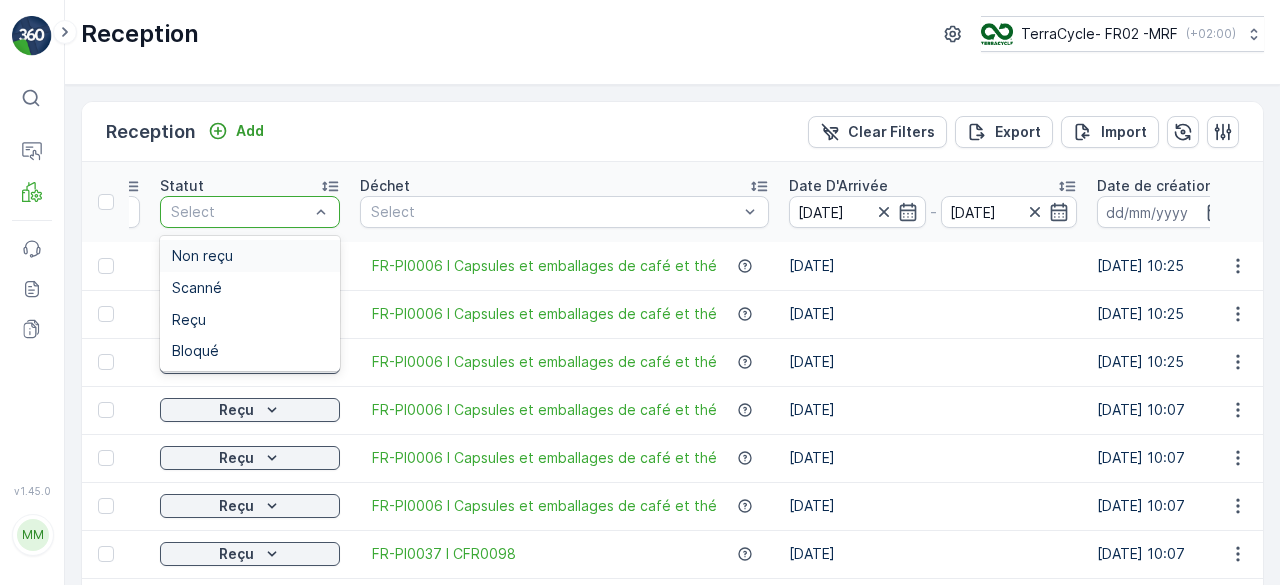 click at bounding box center (240, 212) 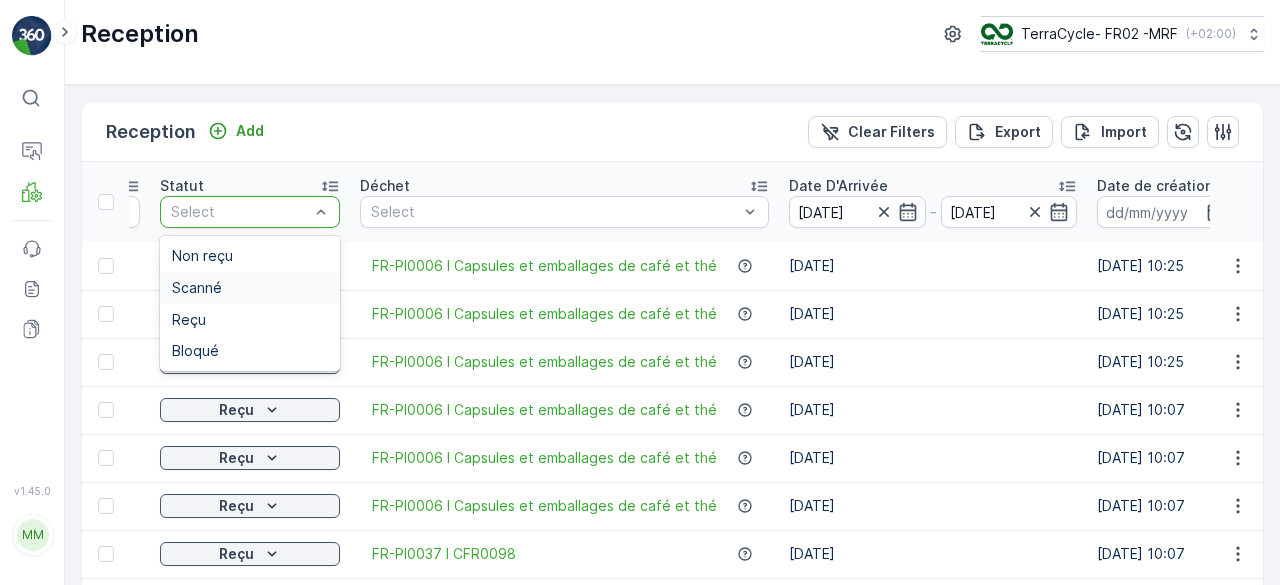 click on "Scanné" at bounding box center [250, 288] 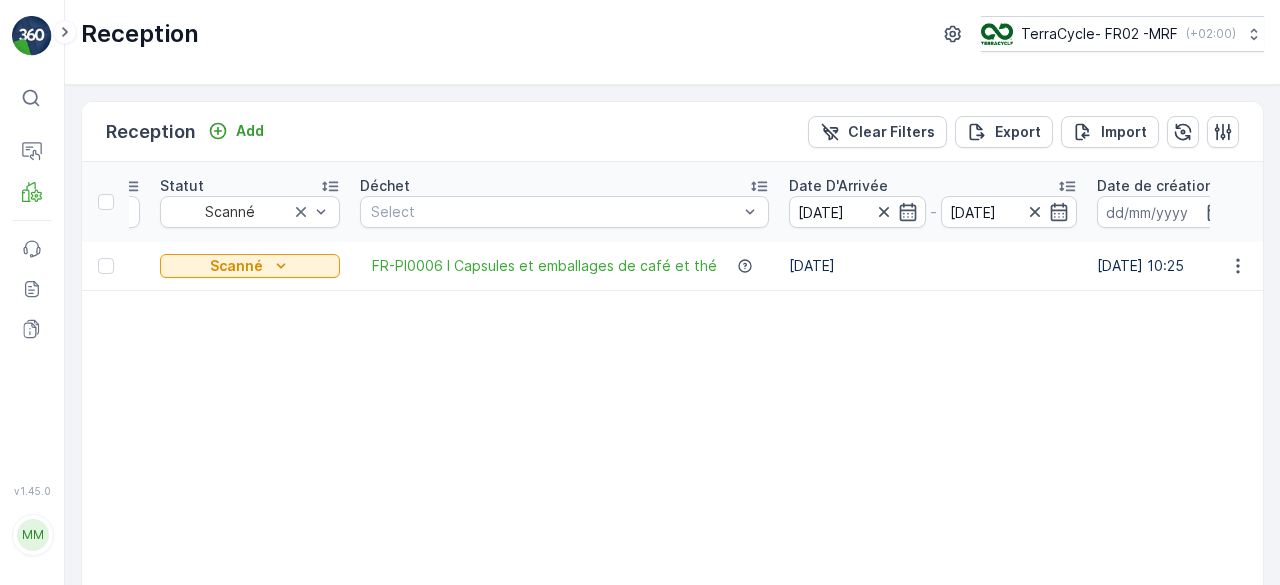 scroll, scrollTop: 0, scrollLeft: 0, axis: both 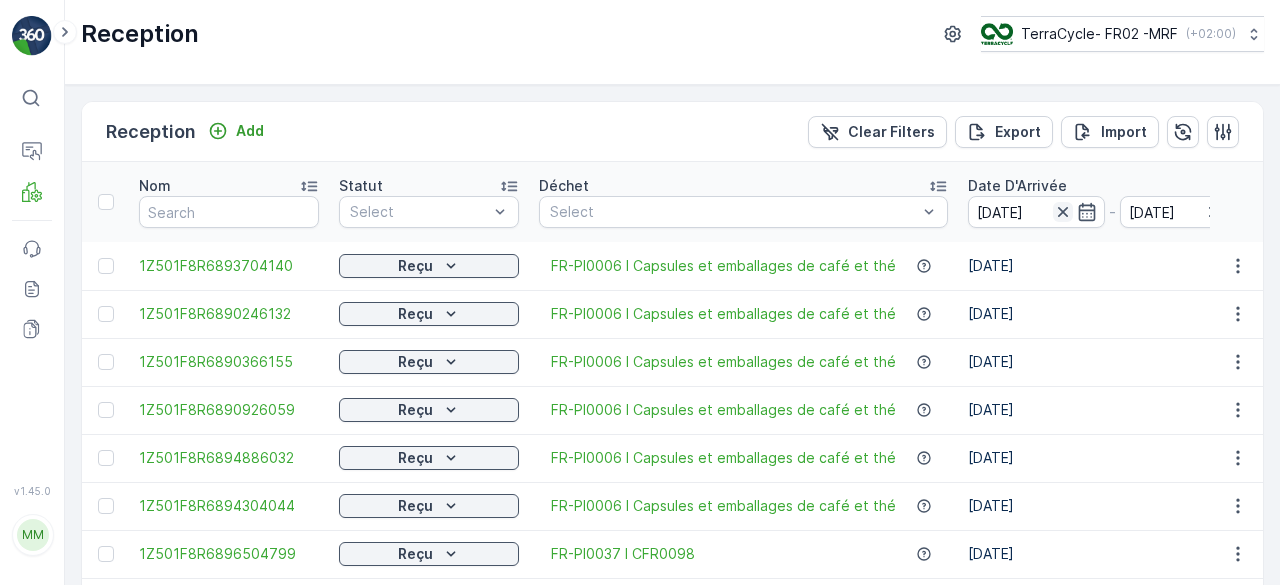 click 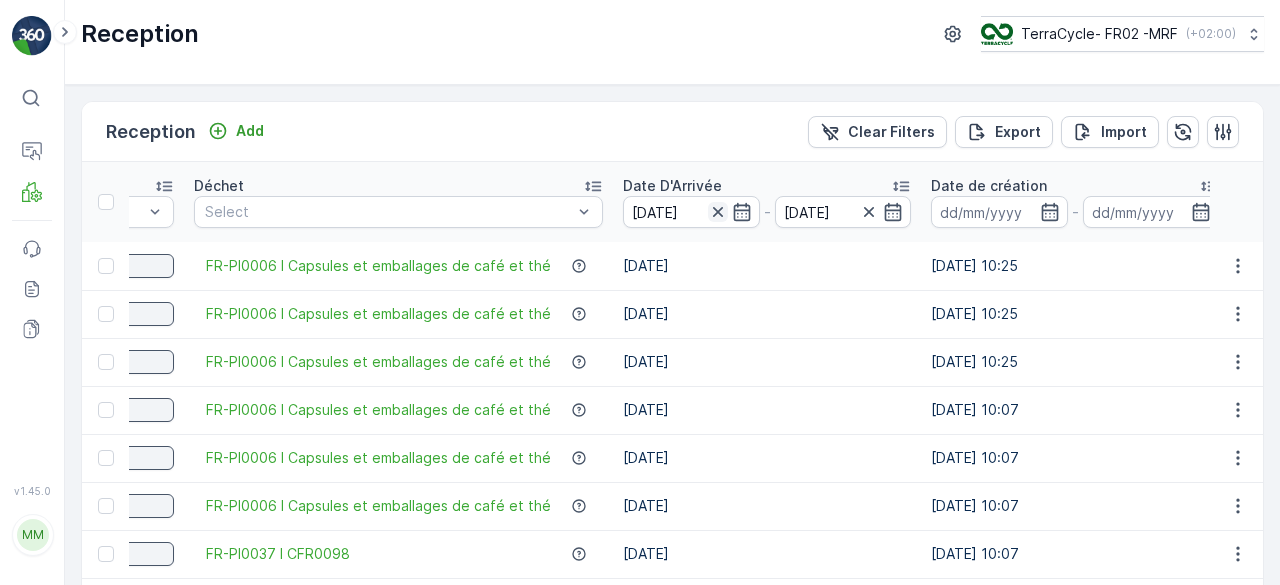 scroll, scrollTop: 0, scrollLeft: 349, axis: horizontal 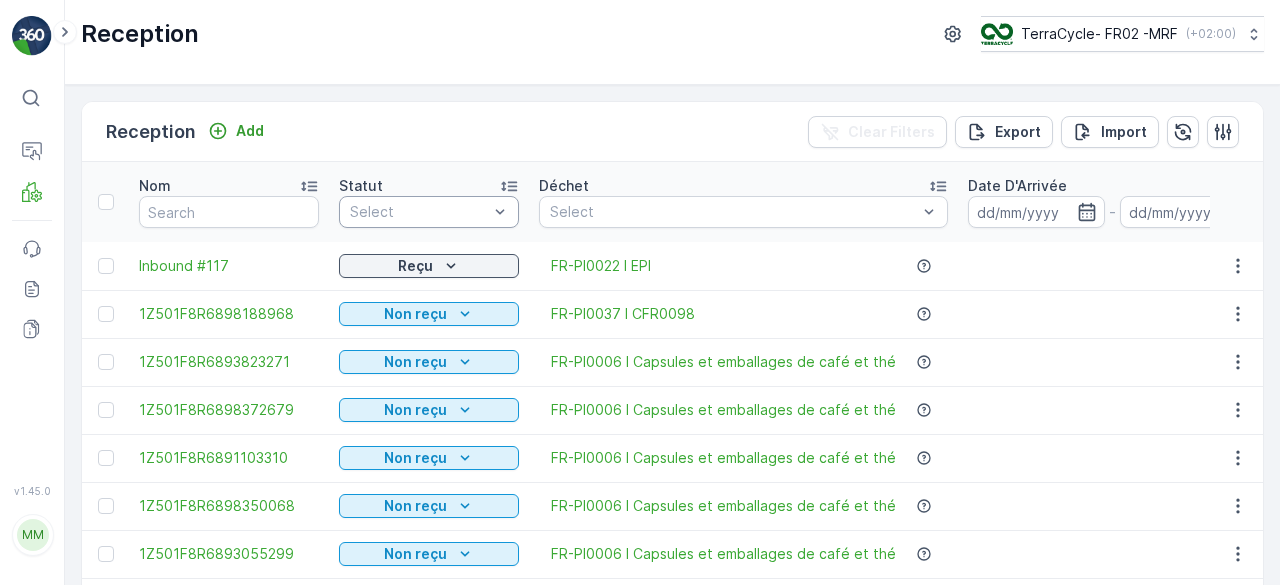 click at bounding box center [419, 212] 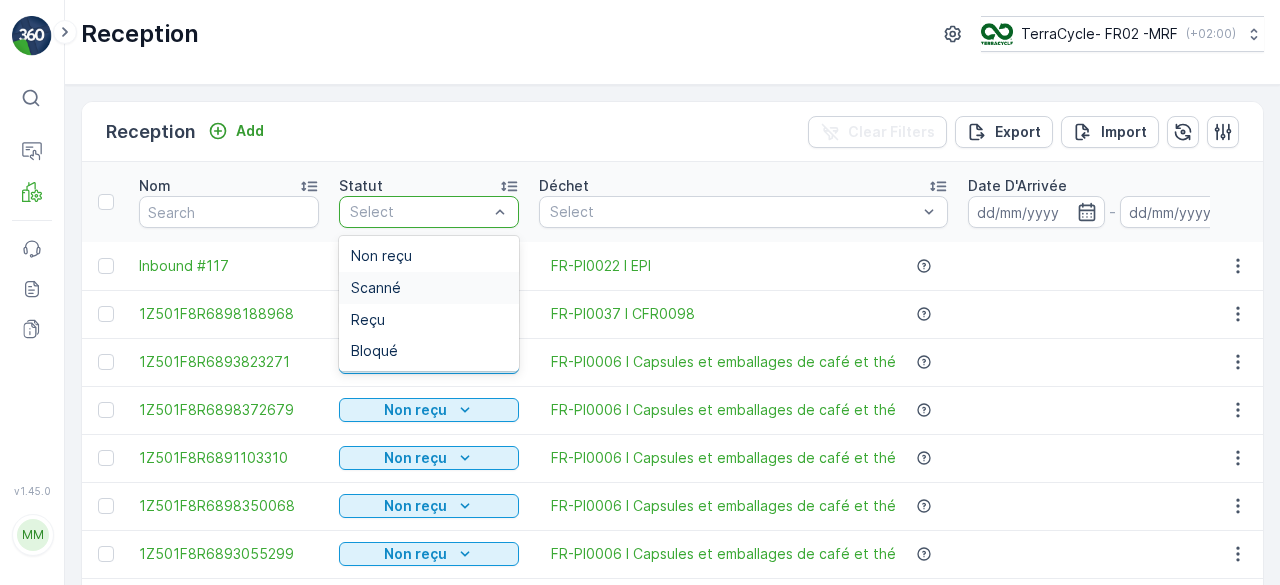 click on "Scanné" at bounding box center (376, 288) 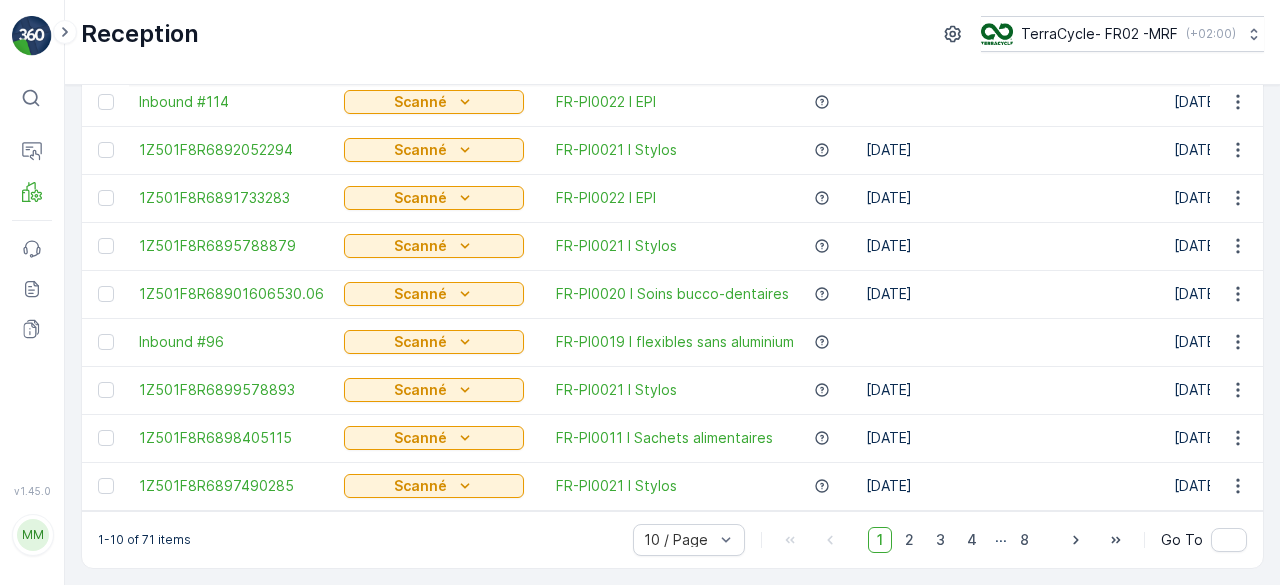 scroll, scrollTop: 0, scrollLeft: 0, axis: both 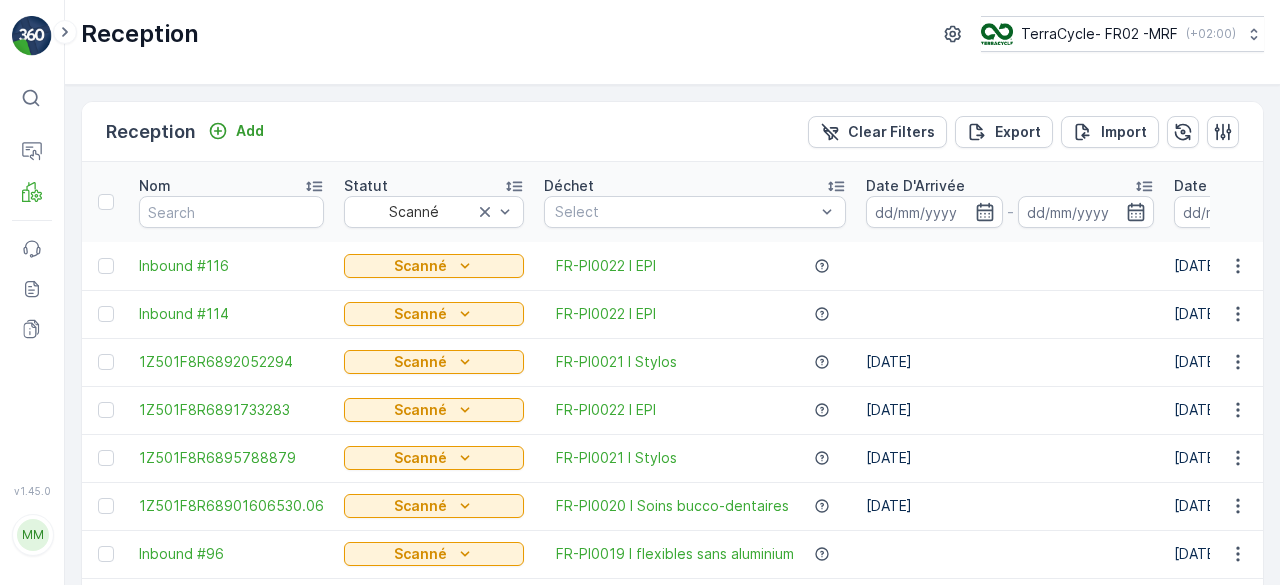 click 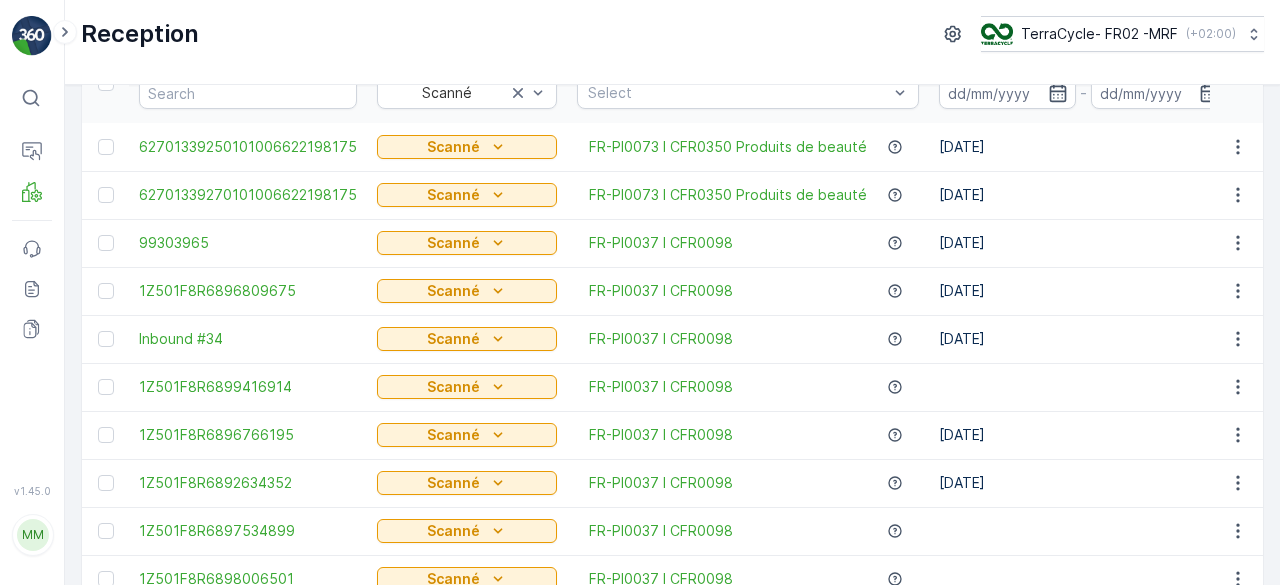 scroll, scrollTop: 219, scrollLeft: 0, axis: vertical 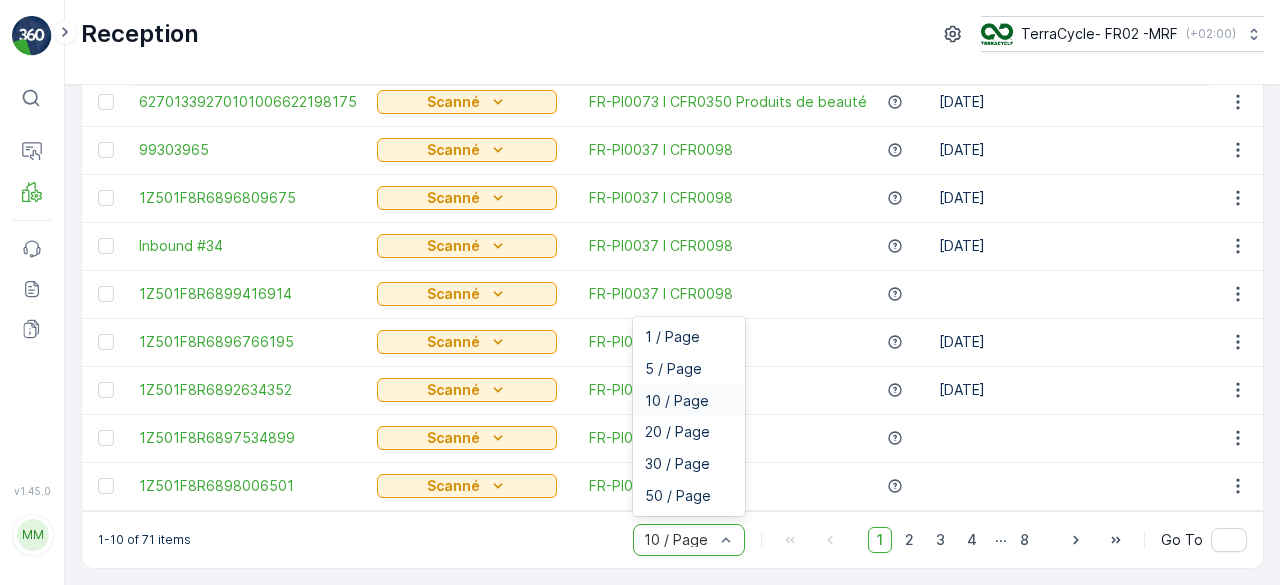 click at bounding box center (679, 540) 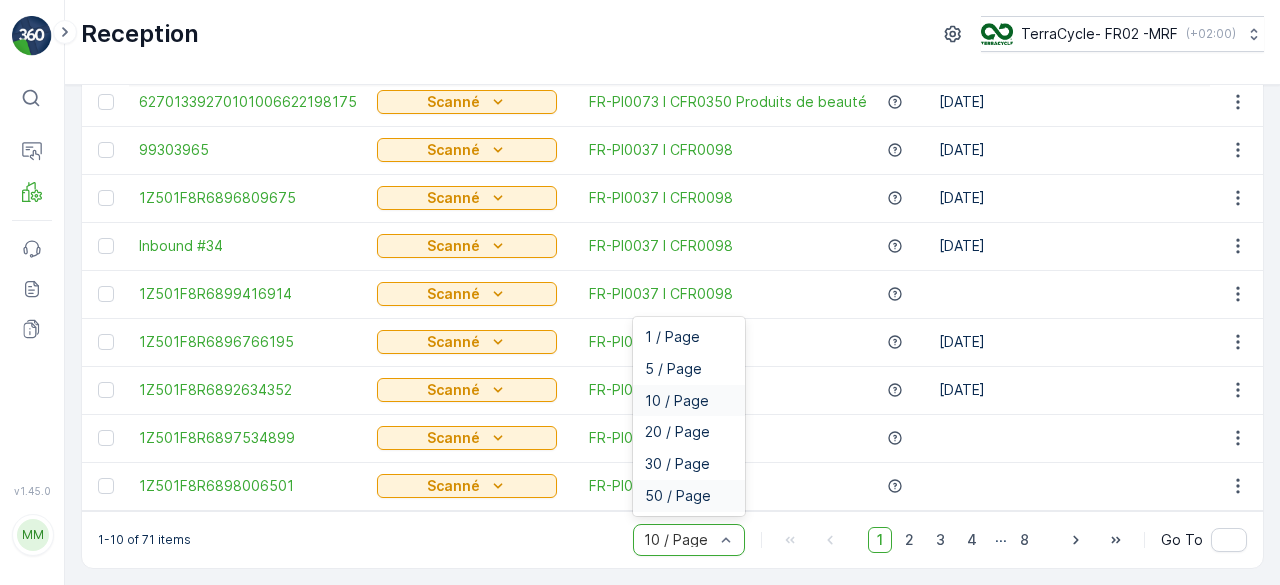 click on "50 / Page" at bounding box center (678, 496) 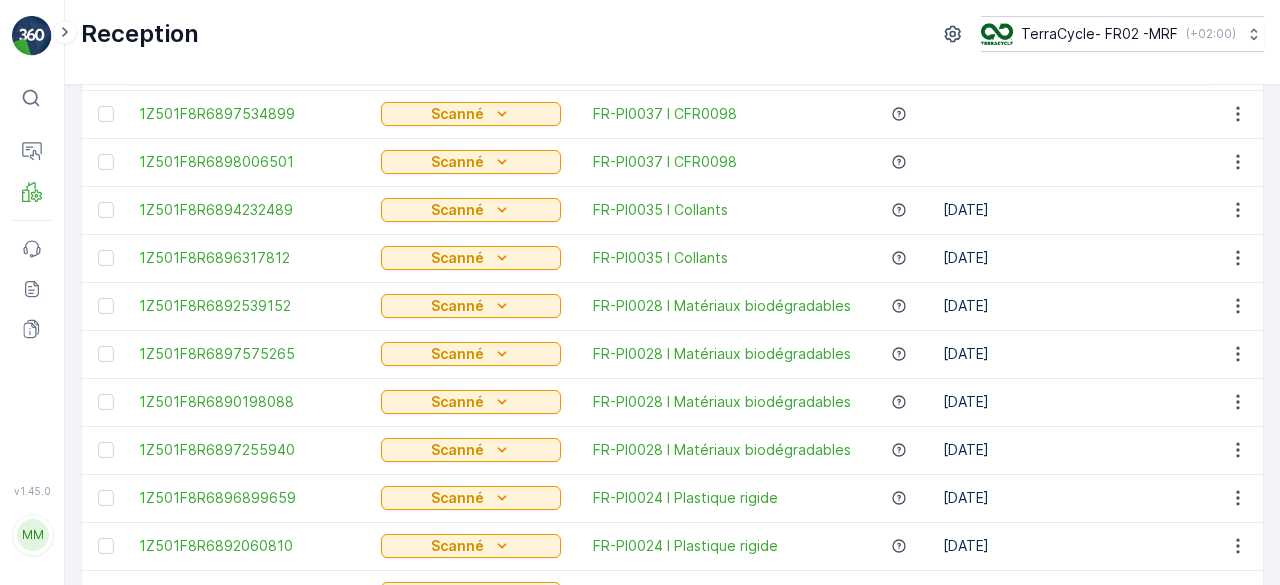 scroll, scrollTop: 531, scrollLeft: 0, axis: vertical 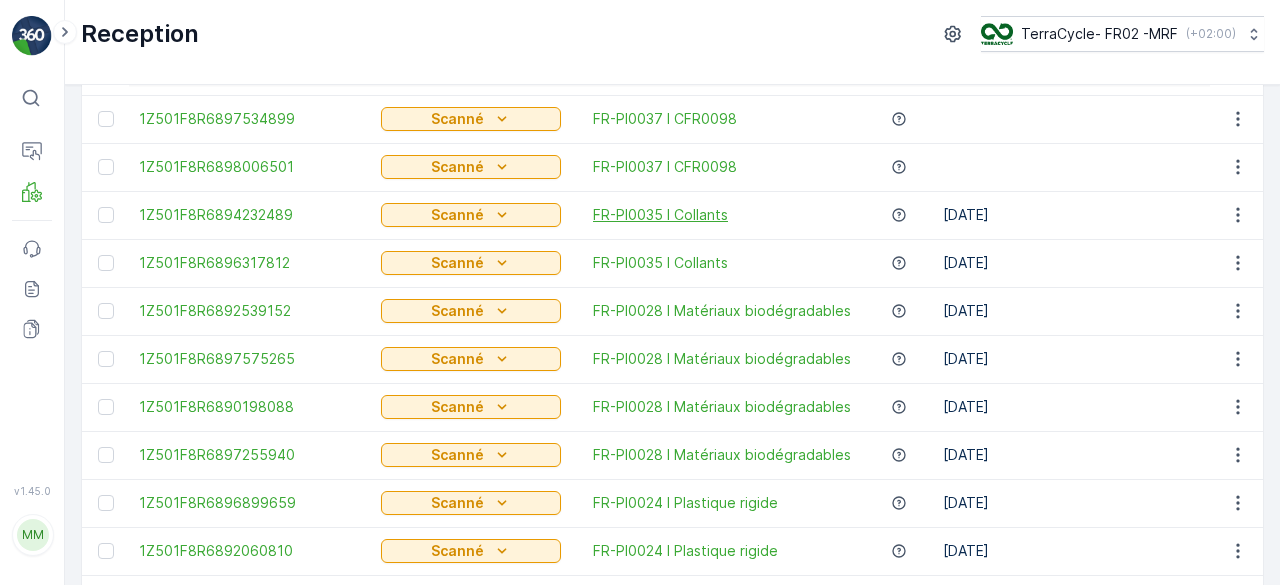 click on "FR-PI0035 I Collants" at bounding box center (660, 215) 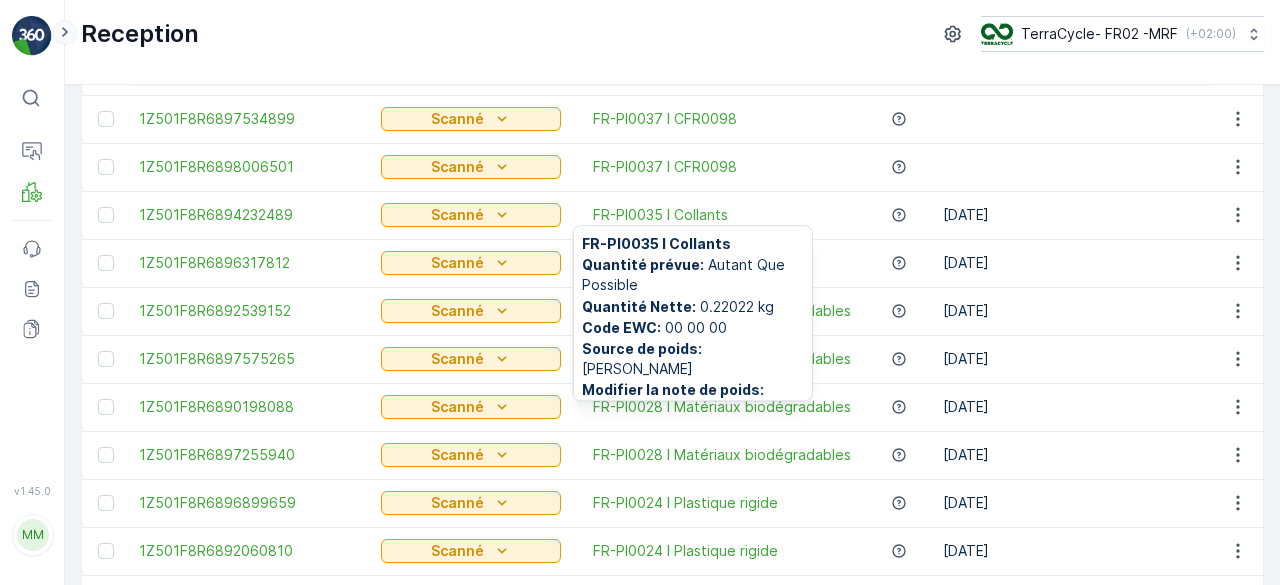 click 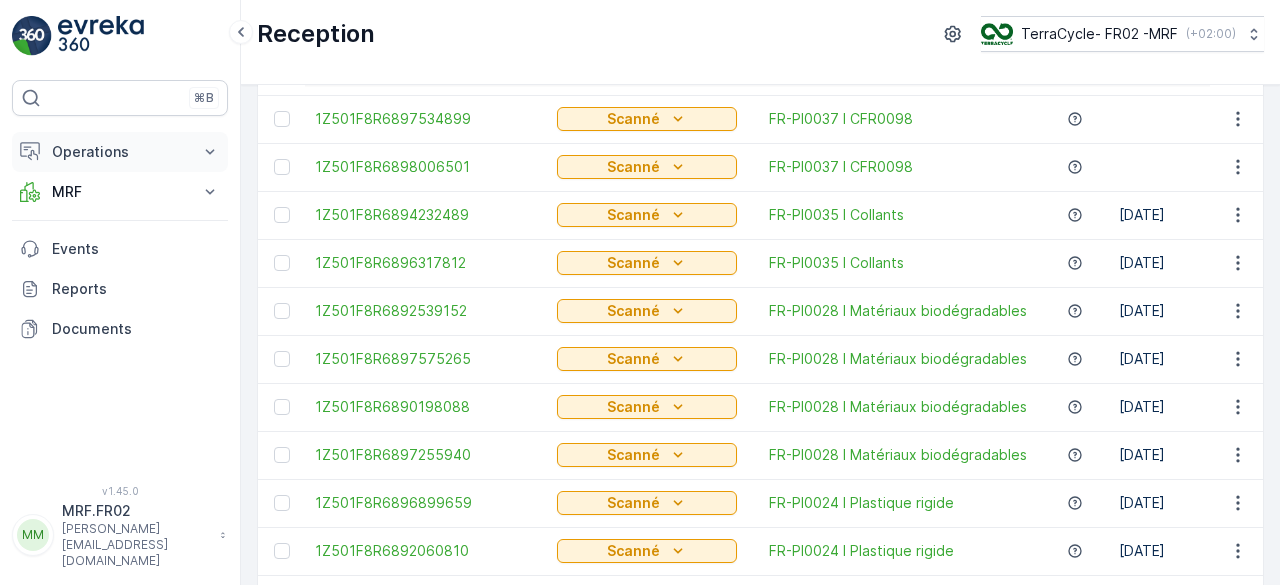 click on "Operations" at bounding box center [120, 152] 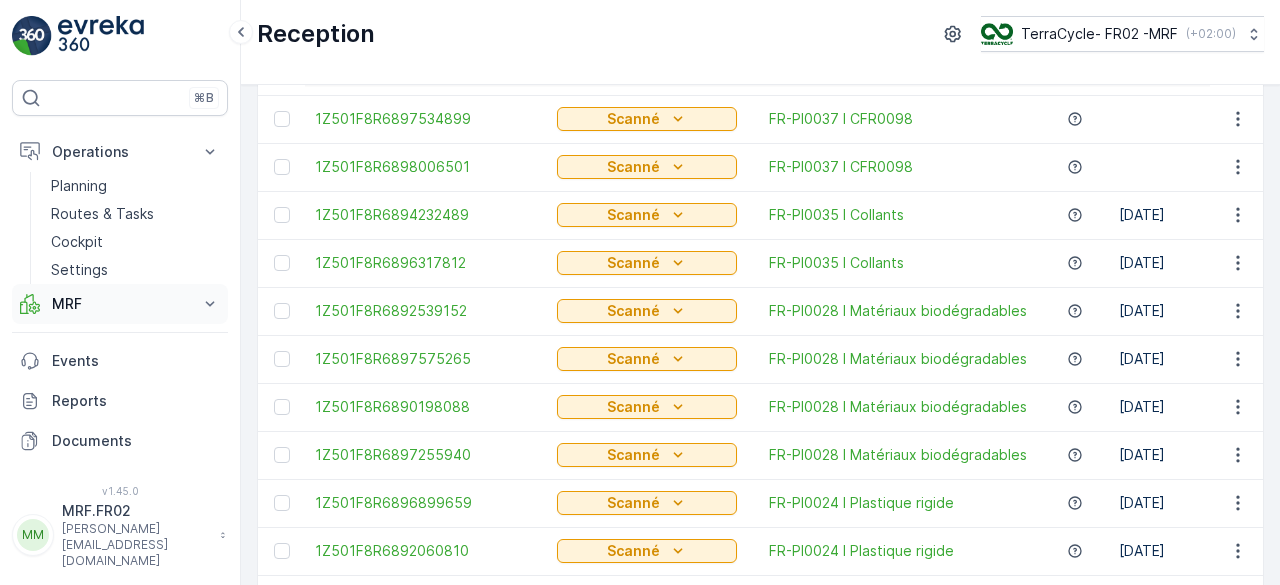 click on "MRF" at bounding box center (120, 304) 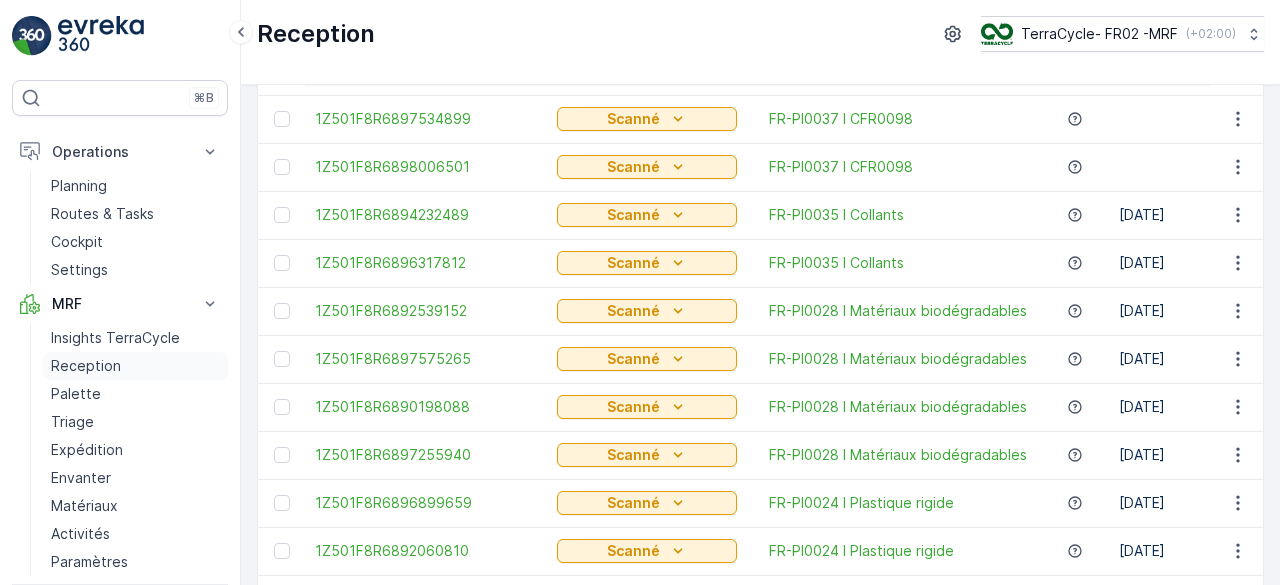 click on "Reception" at bounding box center (86, 366) 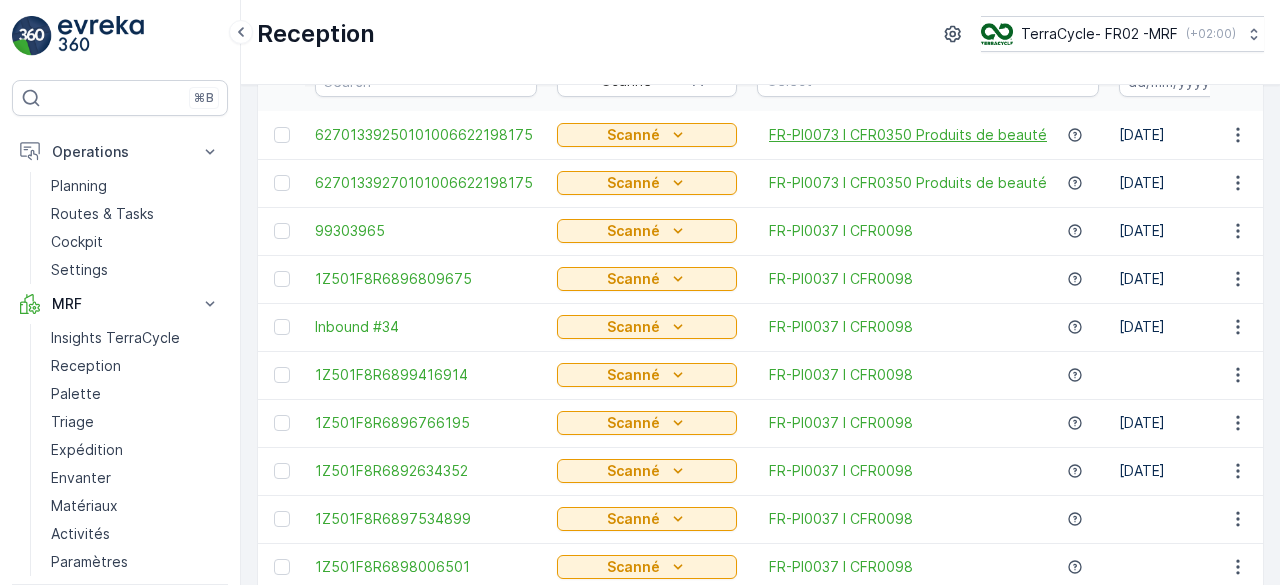 scroll, scrollTop: 136, scrollLeft: 0, axis: vertical 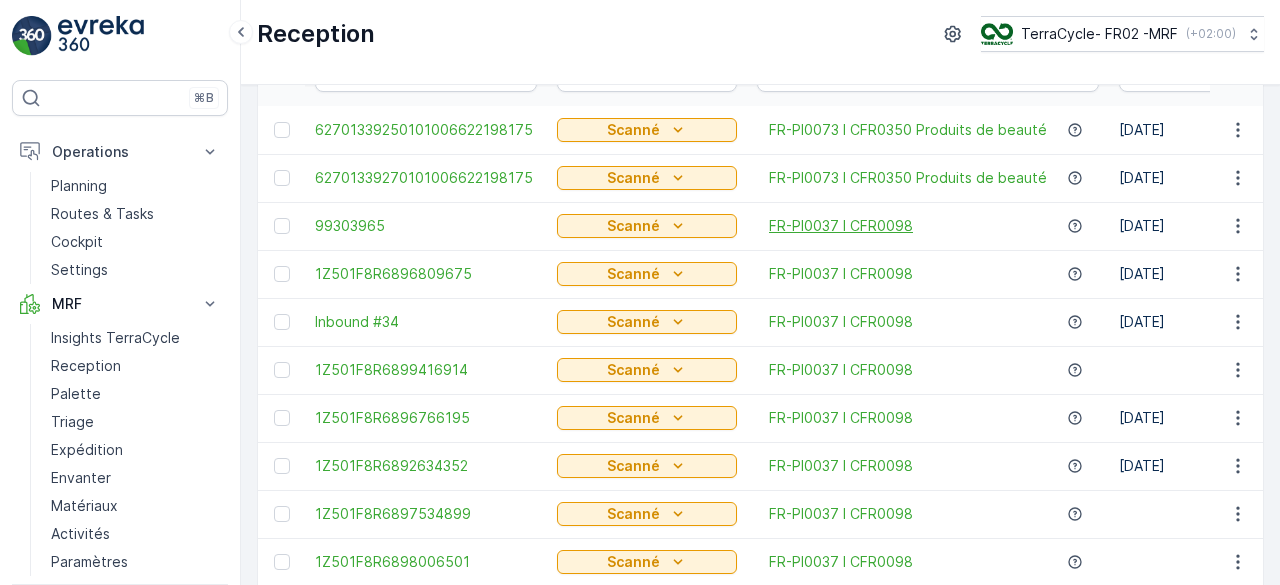 click on "FR-PI0037 I CFR0098" at bounding box center [841, 226] 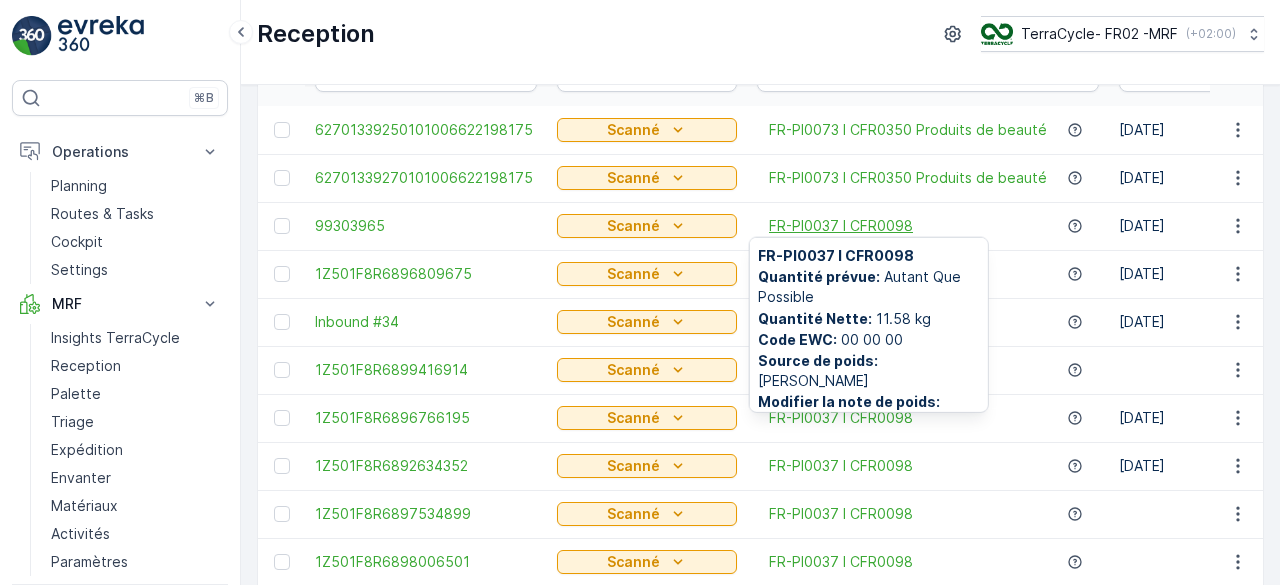 click on "FR-PI0037 I CFR0098" at bounding box center (841, 226) 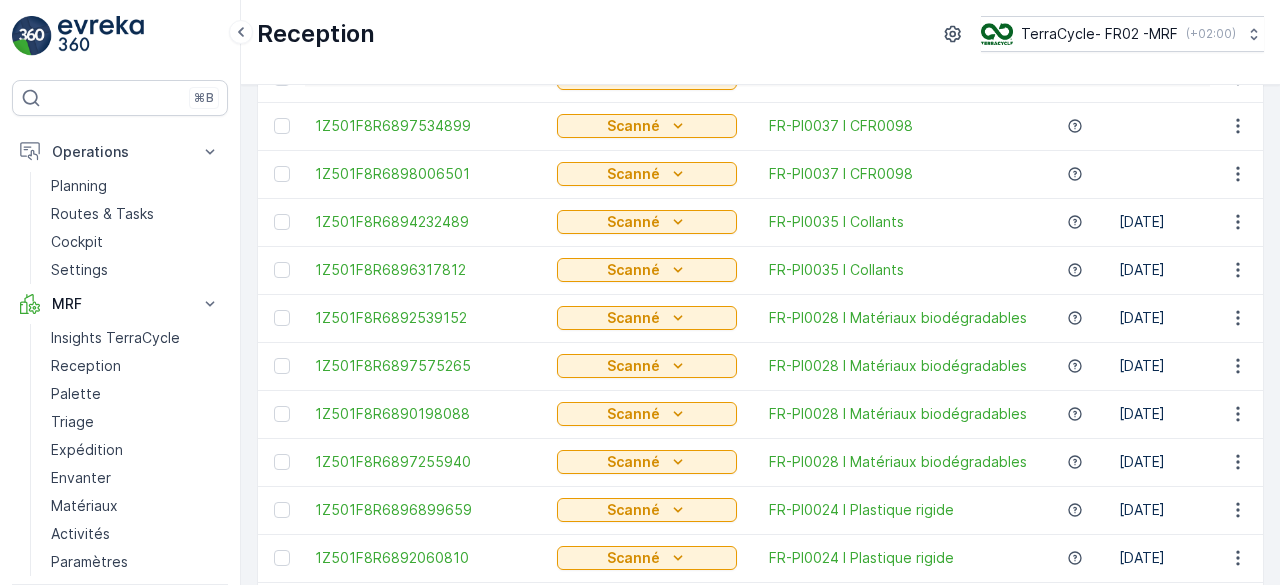 scroll, scrollTop: 598, scrollLeft: 0, axis: vertical 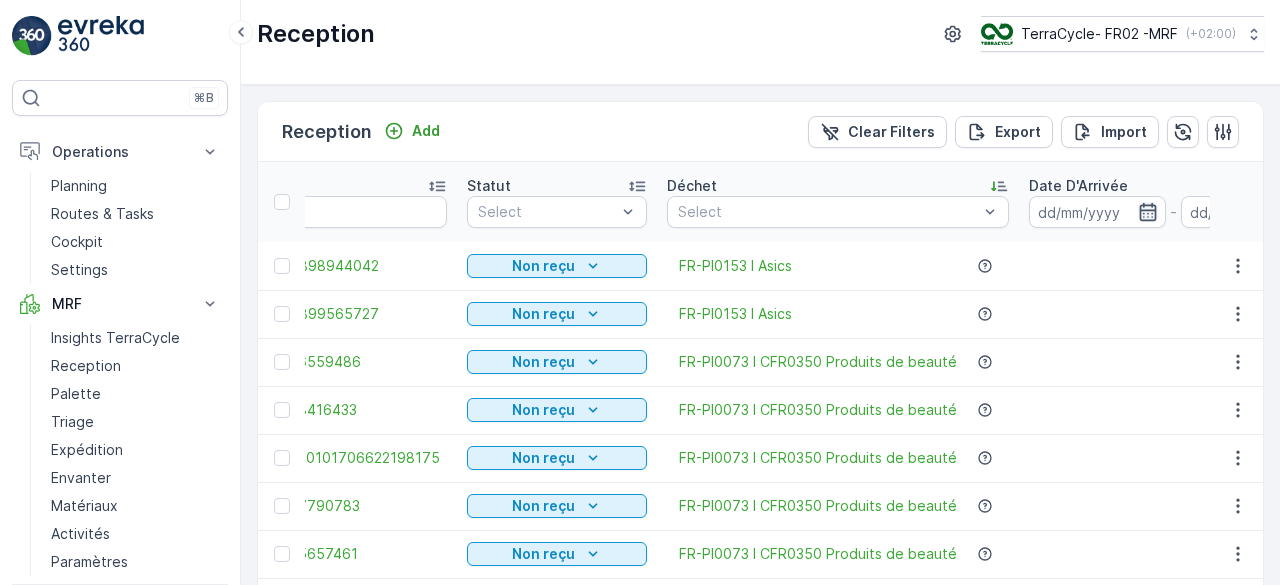 click 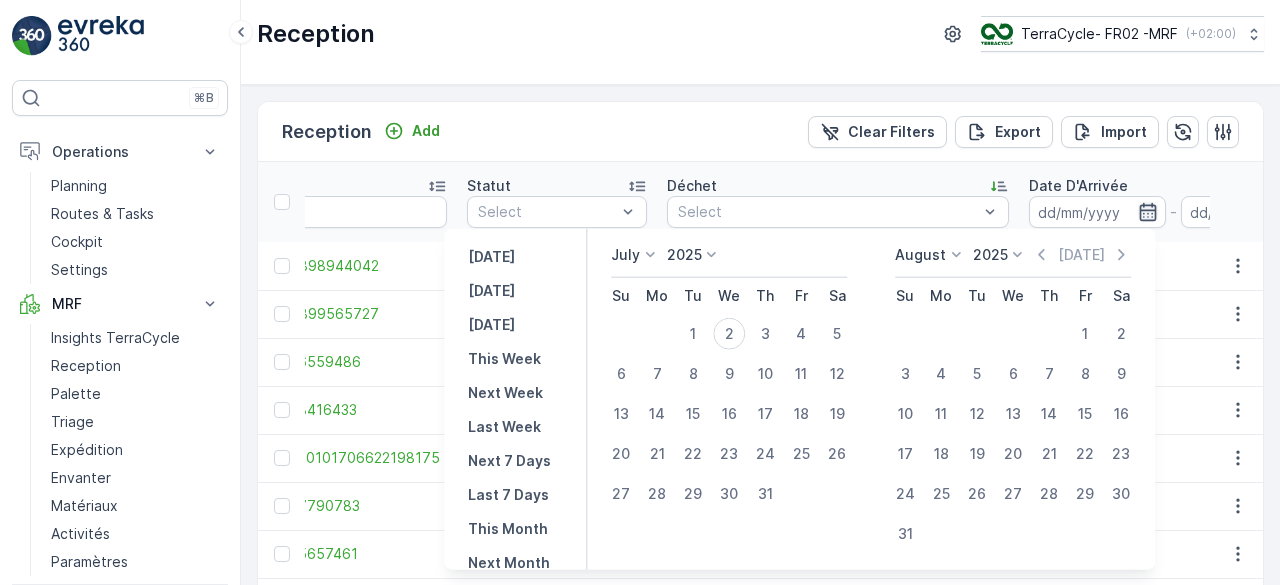 click 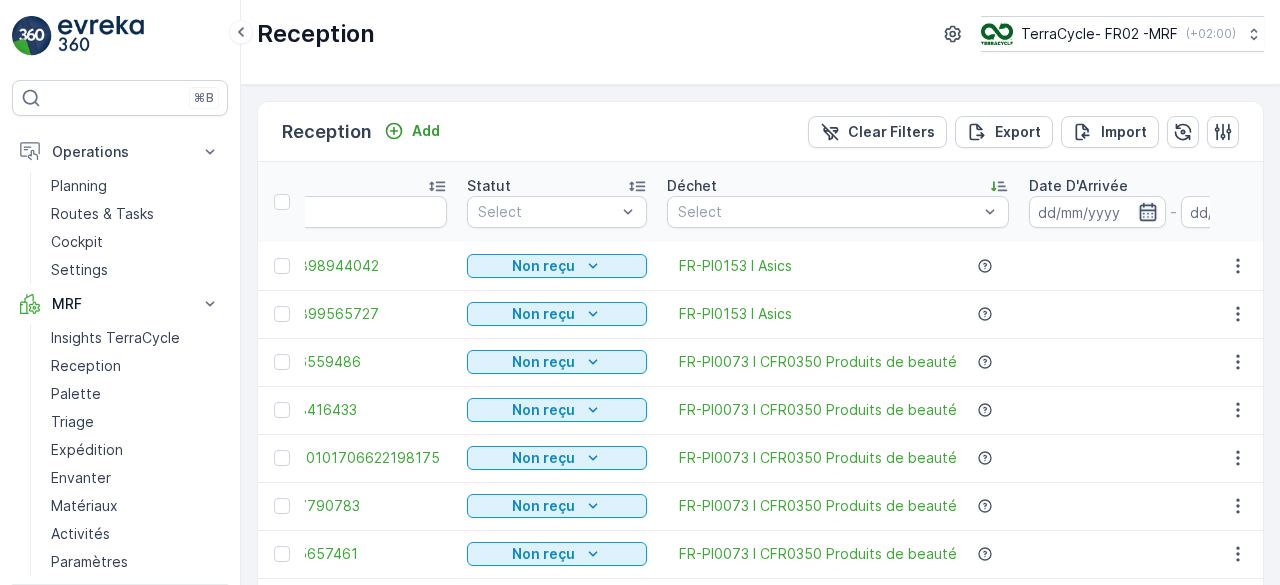 click 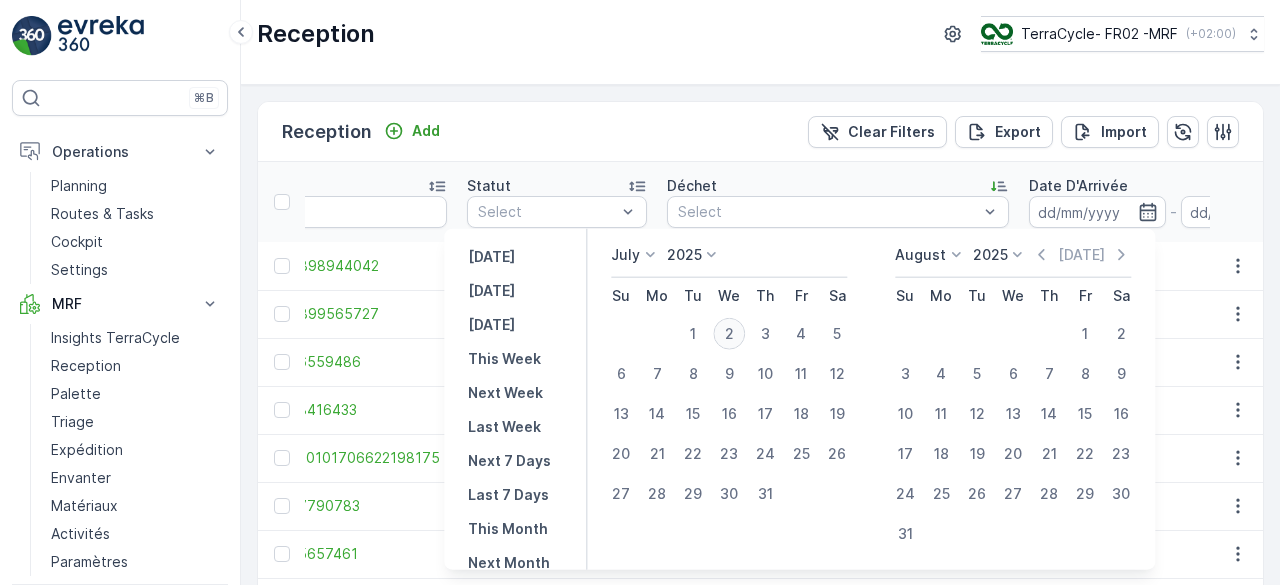 click on "2" at bounding box center [729, 334] 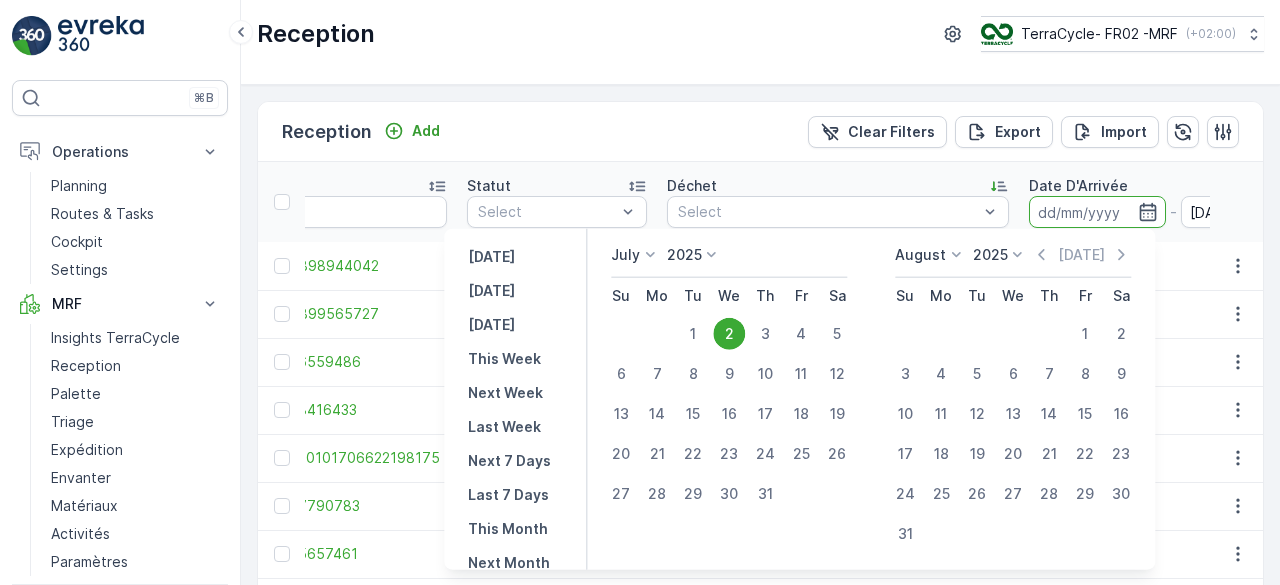 click on "2" at bounding box center (729, 334) 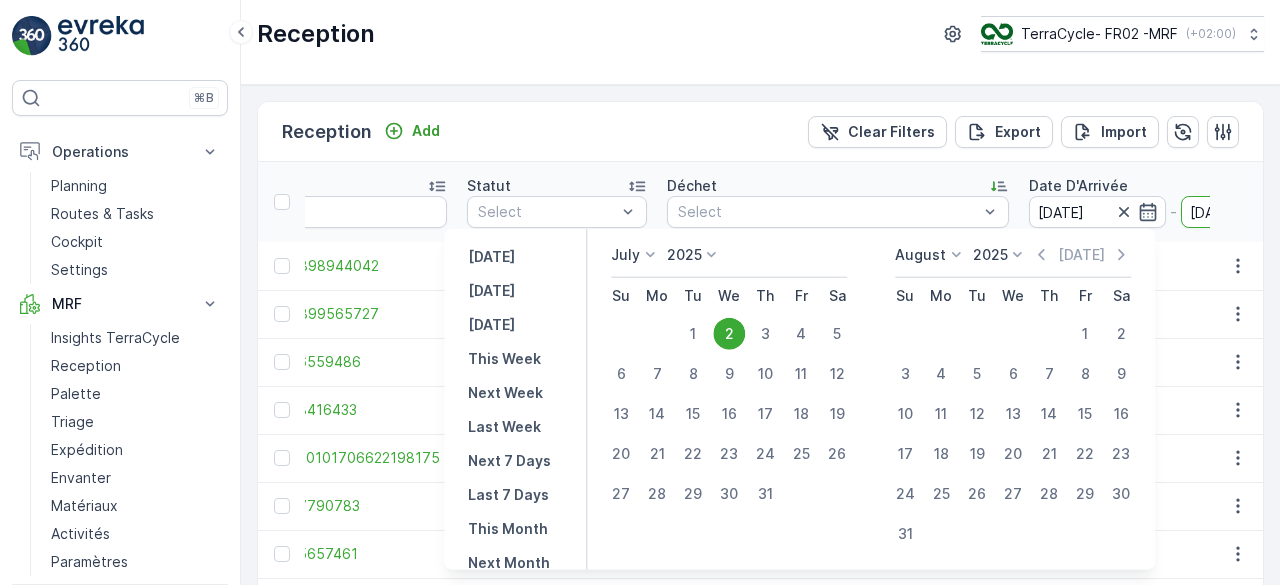 click on "2" at bounding box center (729, 334) 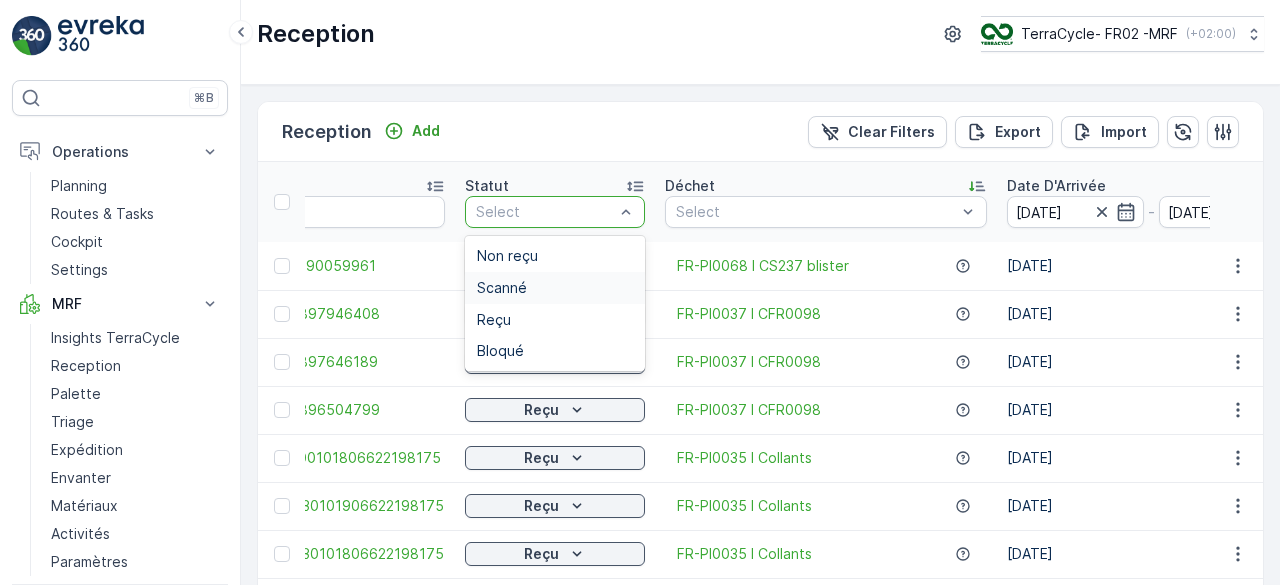 click on "Scanné" at bounding box center (555, 288) 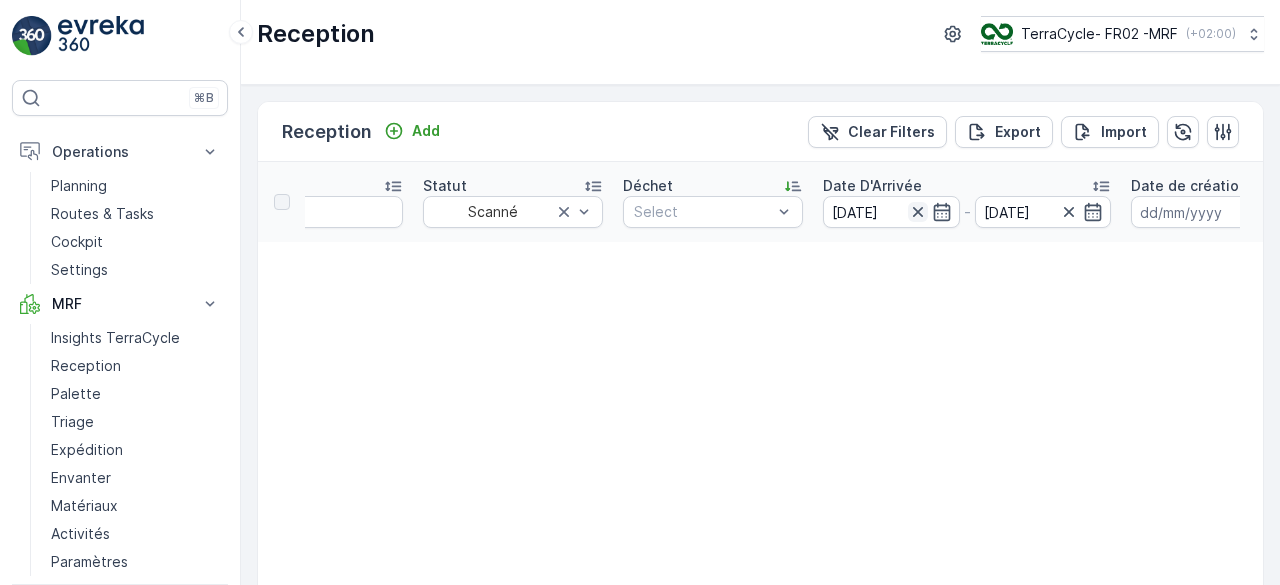 click 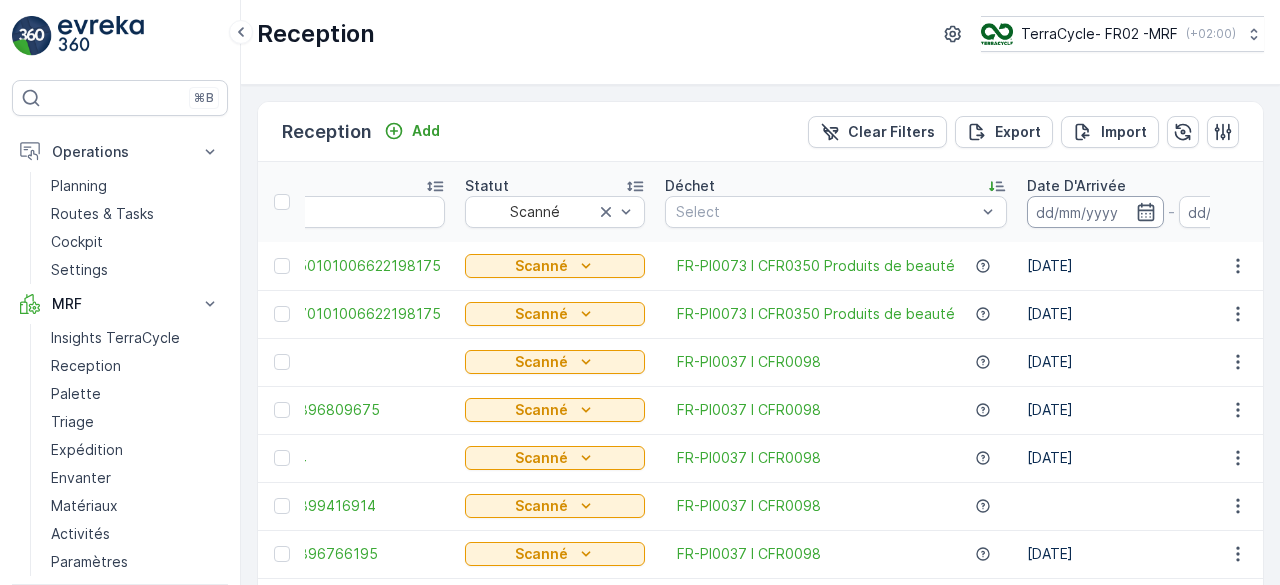 click at bounding box center [1095, 212] 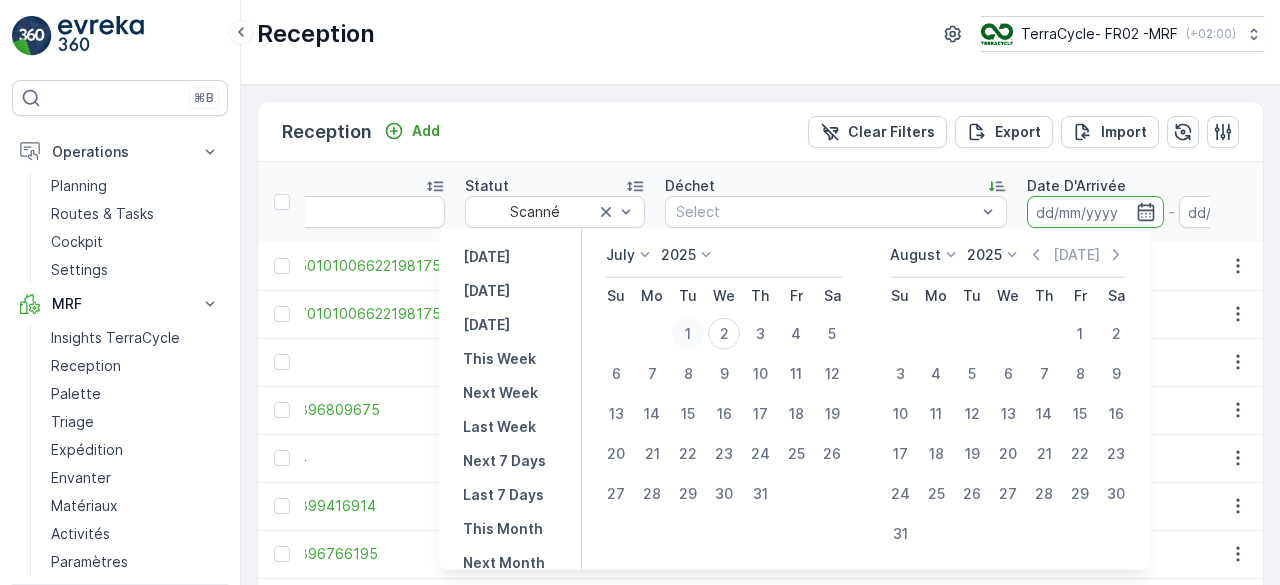 click on "1" at bounding box center (688, 334) 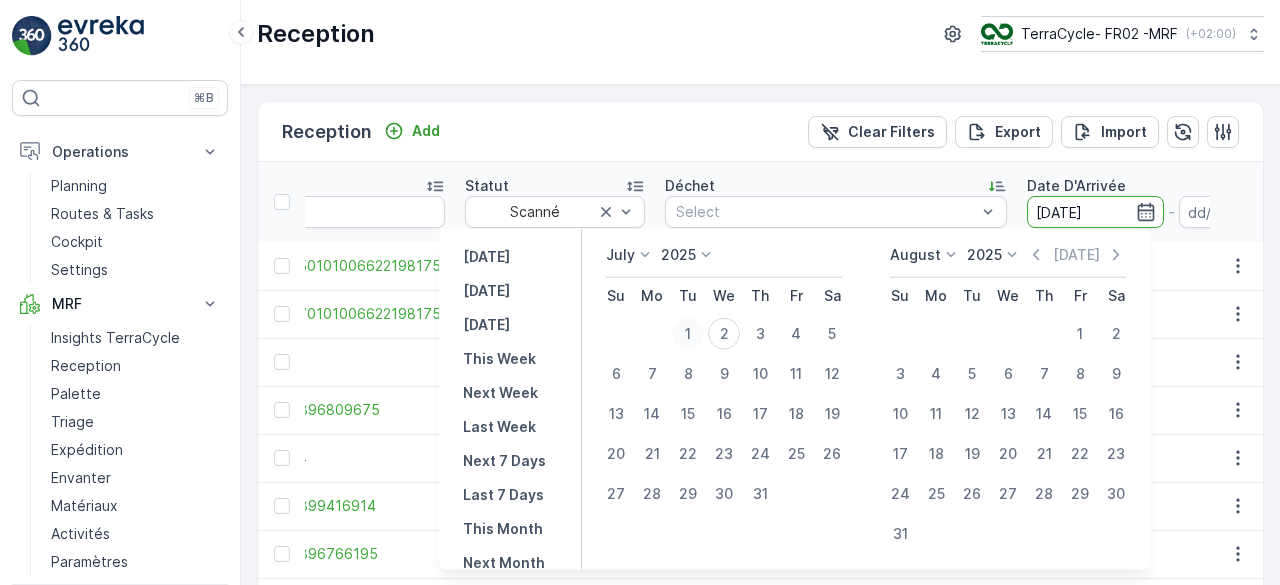 click on "1" at bounding box center [688, 334] 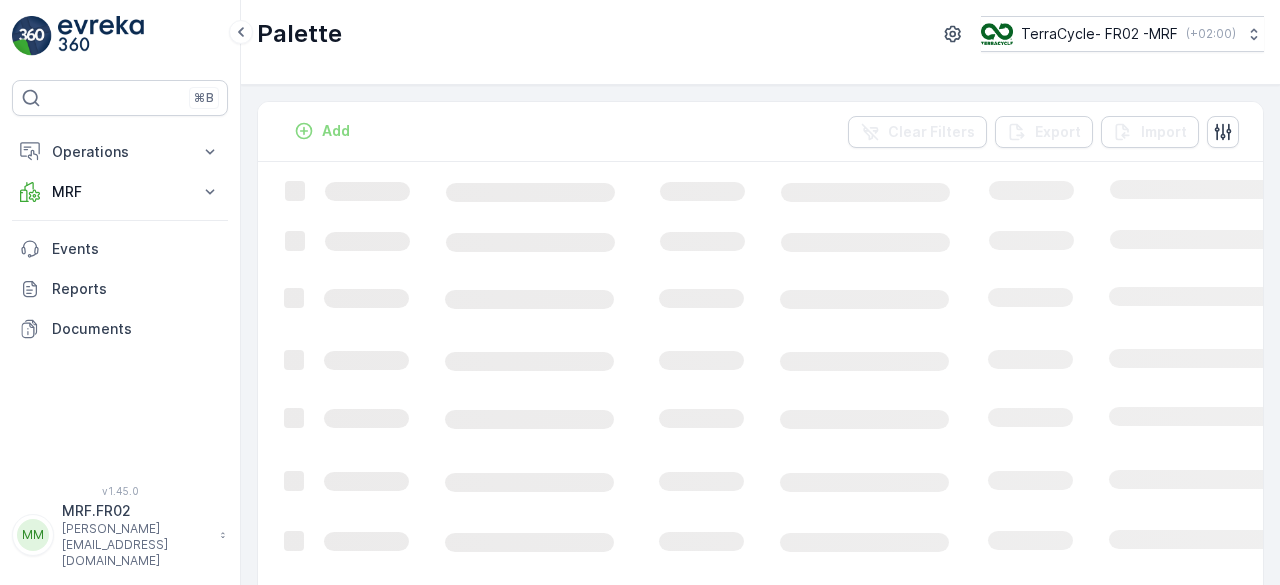 scroll, scrollTop: 0, scrollLeft: 0, axis: both 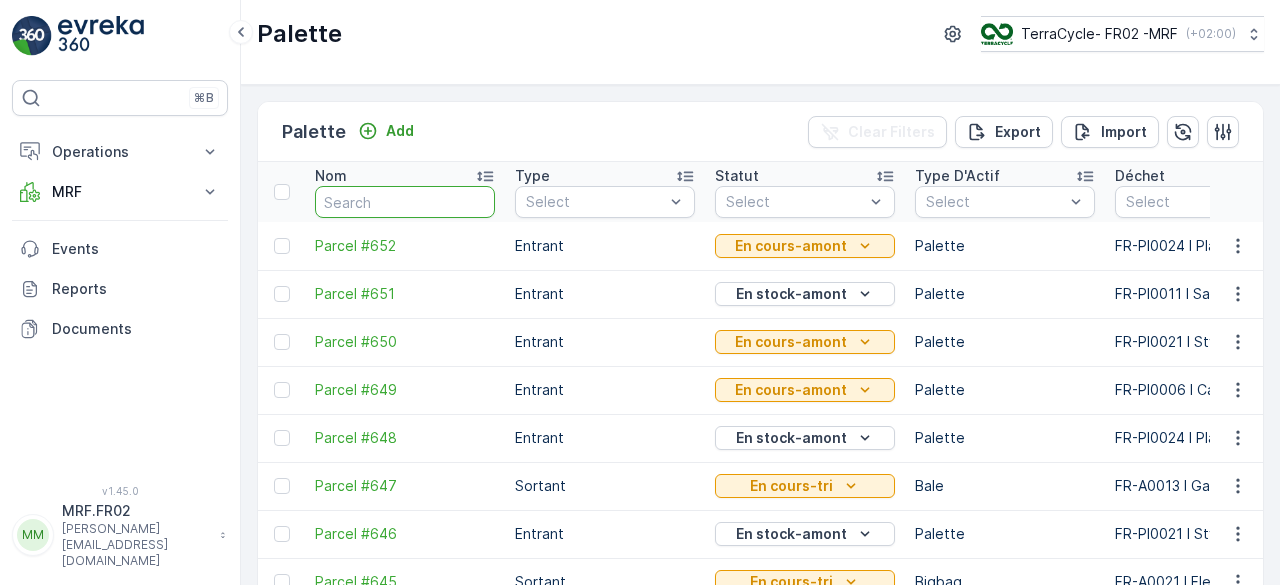 click at bounding box center (405, 202) 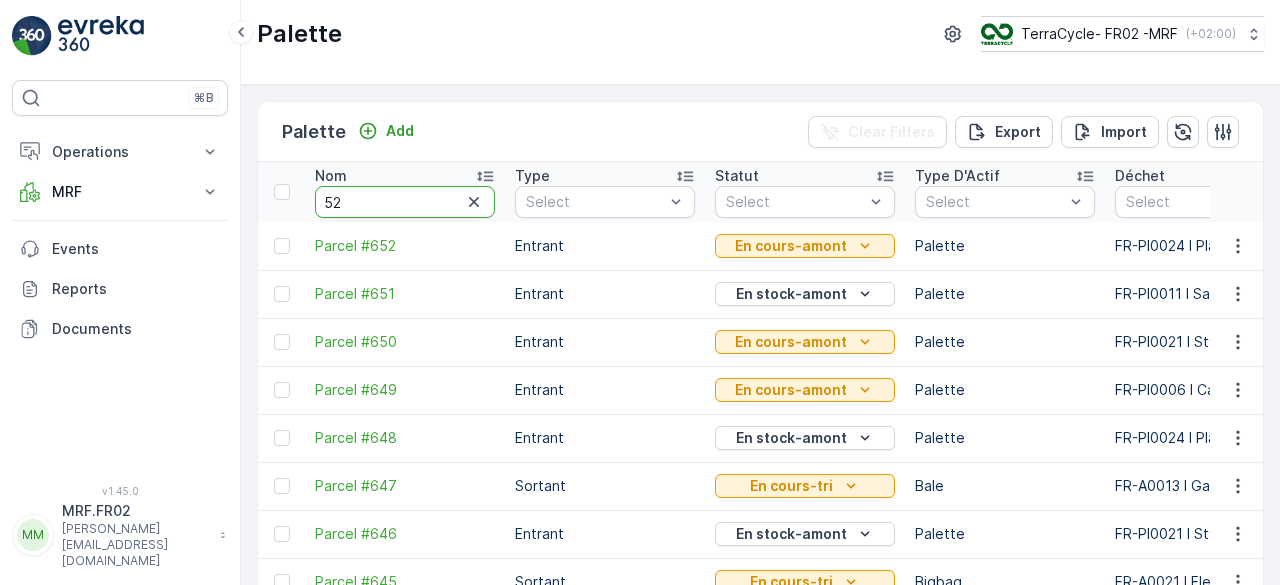 type on "525" 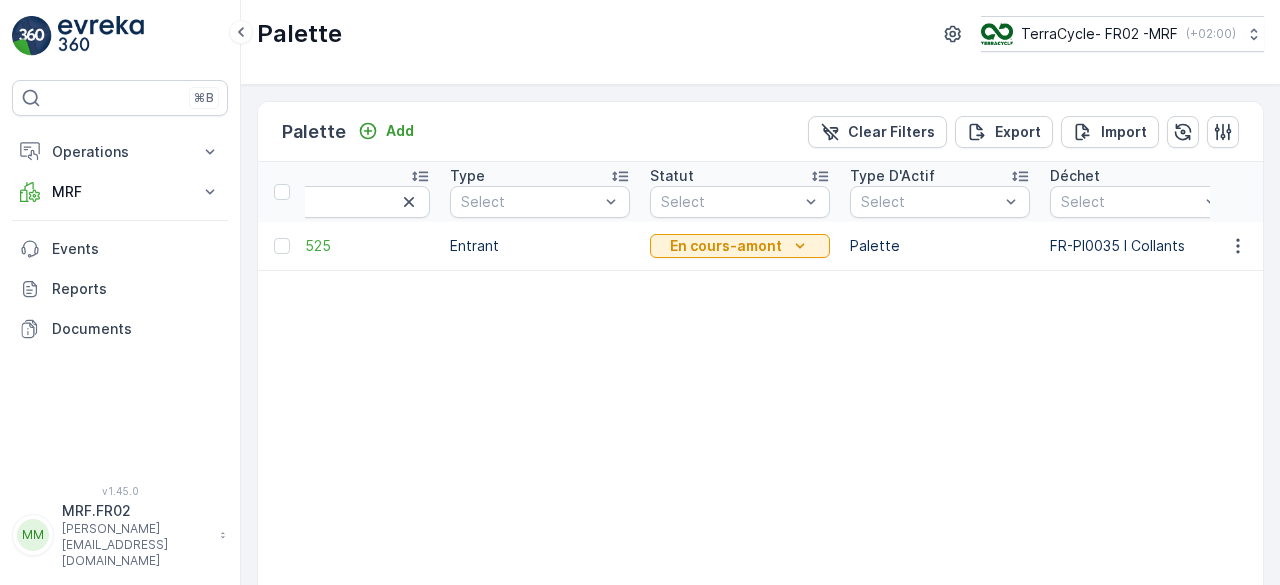 scroll, scrollTop: 0, scrollLeft: 0, axis: both 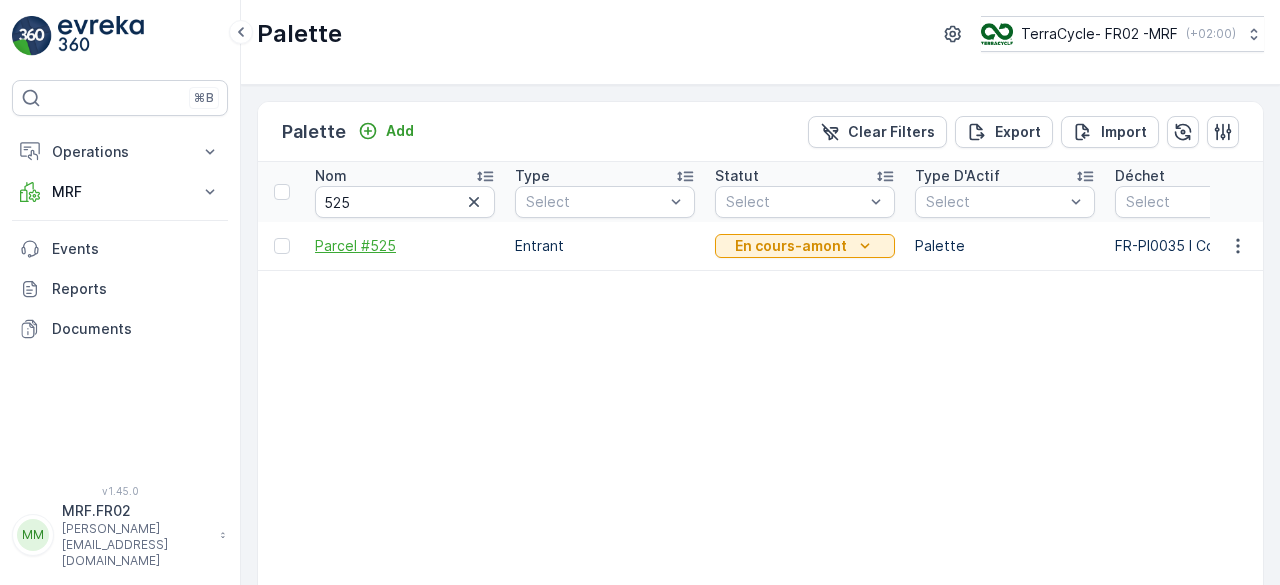 click on "Parcel #525" at bounding box center (405, 246) 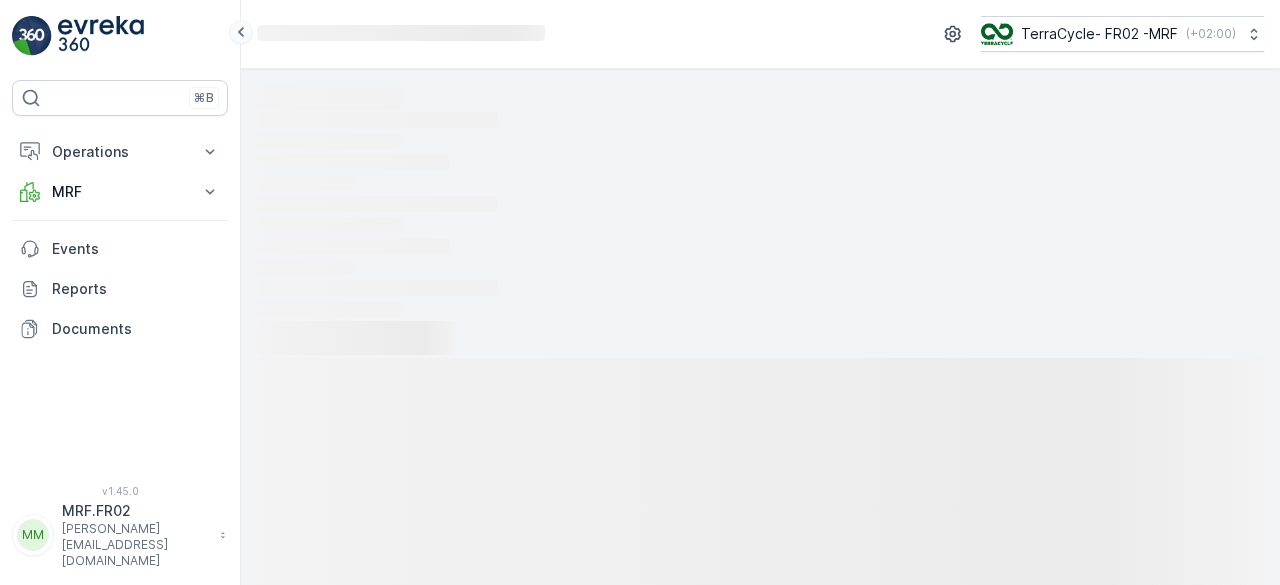 click 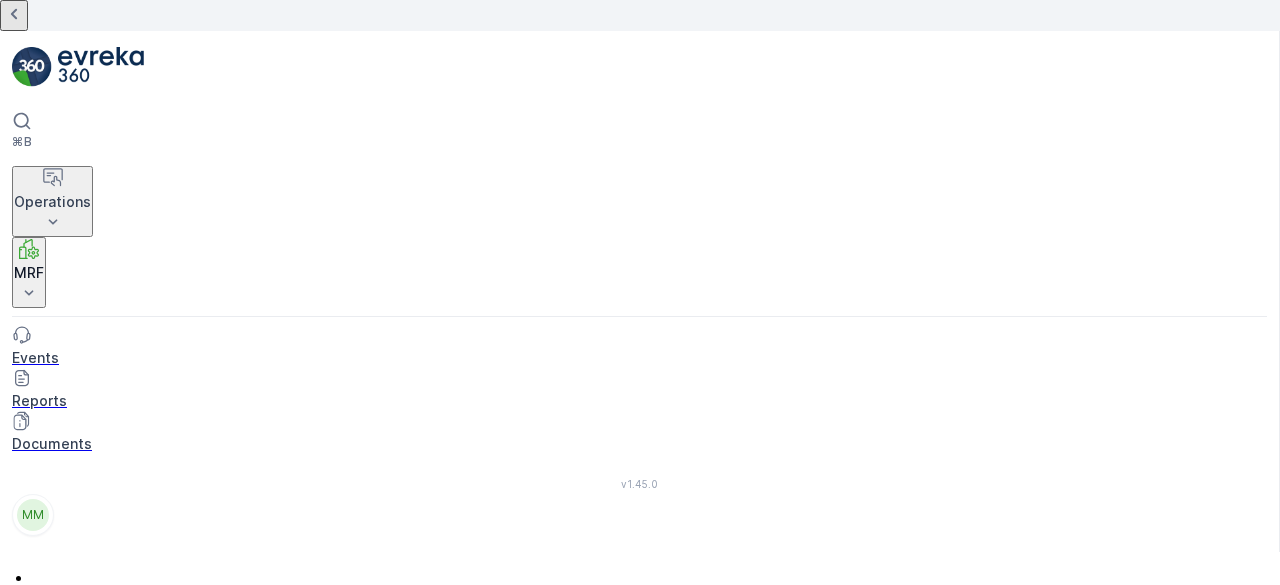 scroll, scrollTop: 71, scrollLeft: 0, axis: vertical 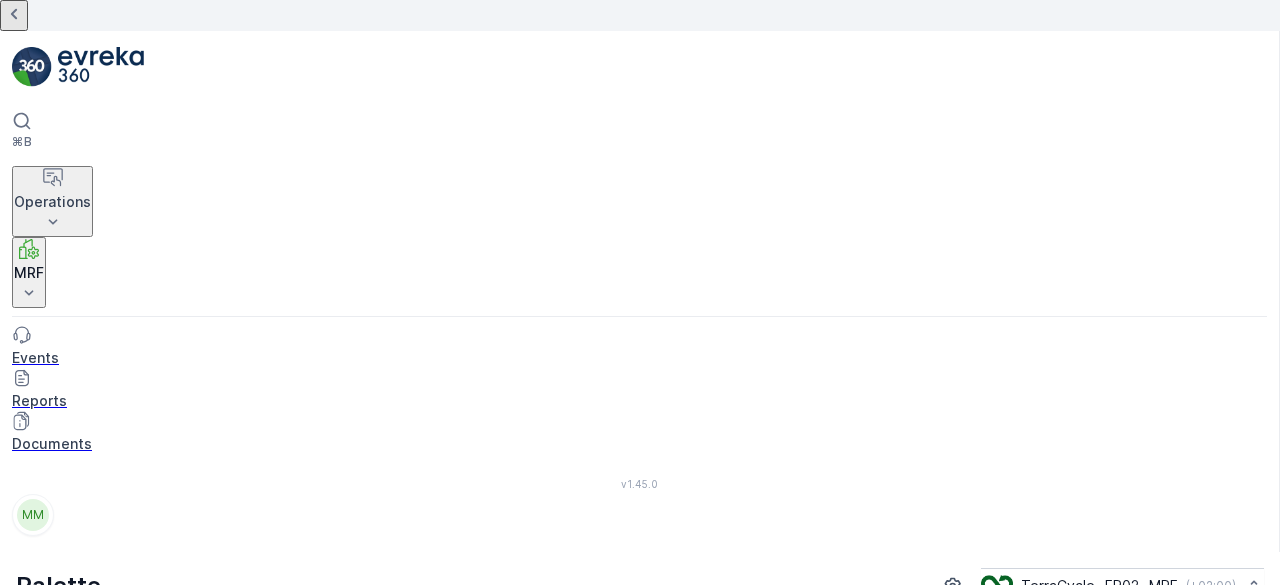type on "525" 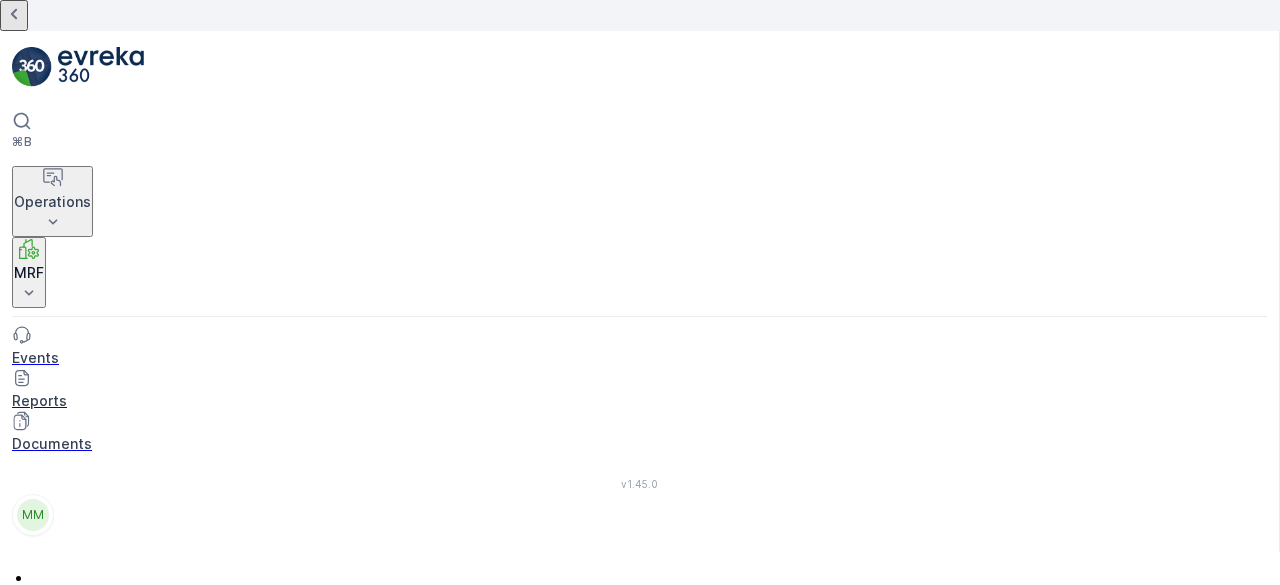scroll, scrollTop: 170, scrollLeft: 0, axis: vertical 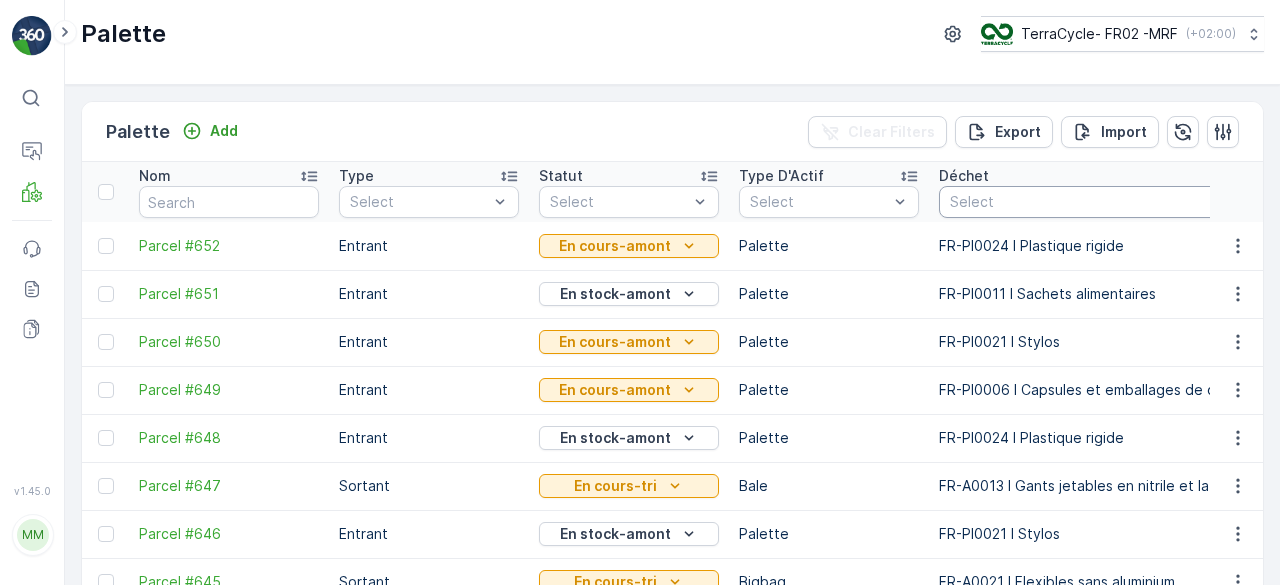 click at bounding box center [1101, 202] 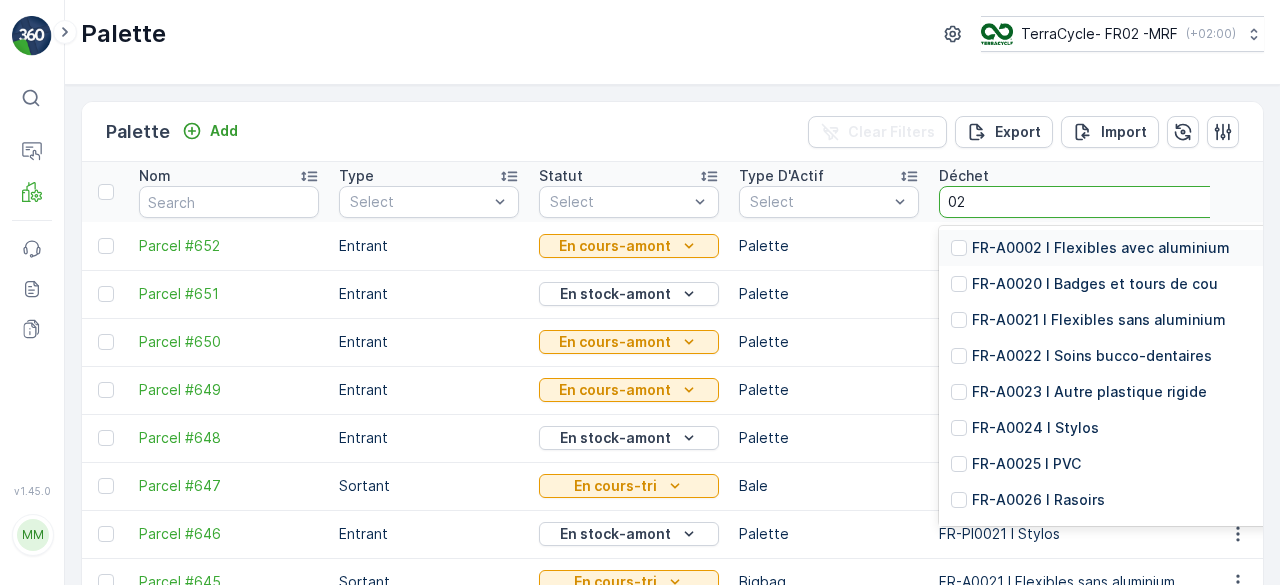 type on "028" 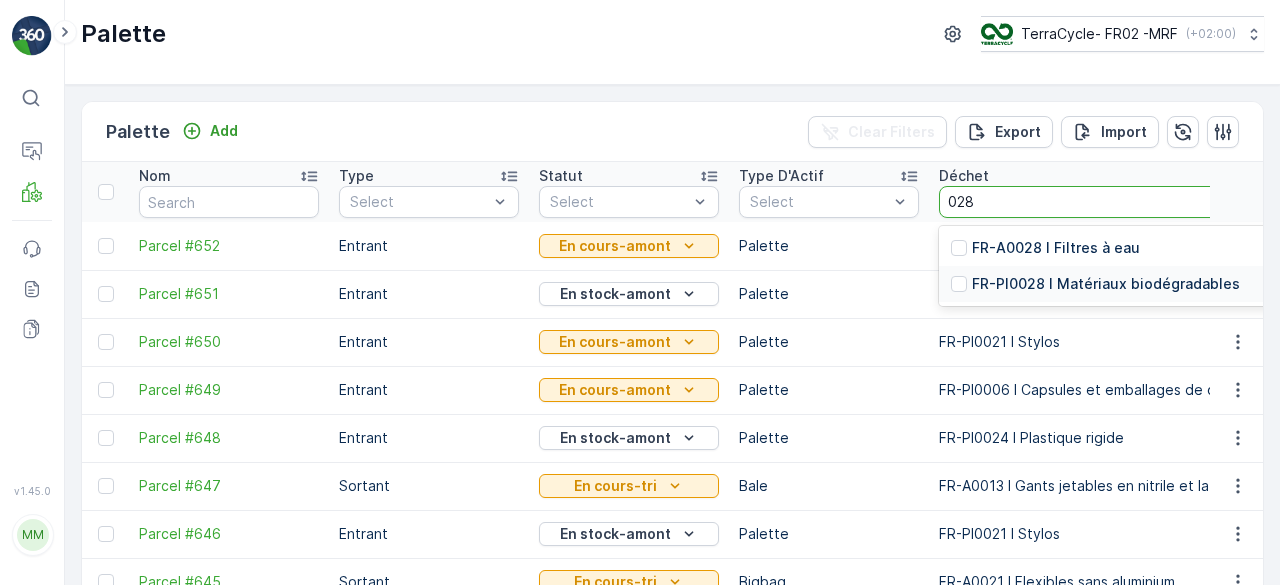 click on "FR-PI0028 I Matériaux biodégradables" at bounding box center [1106, 284] 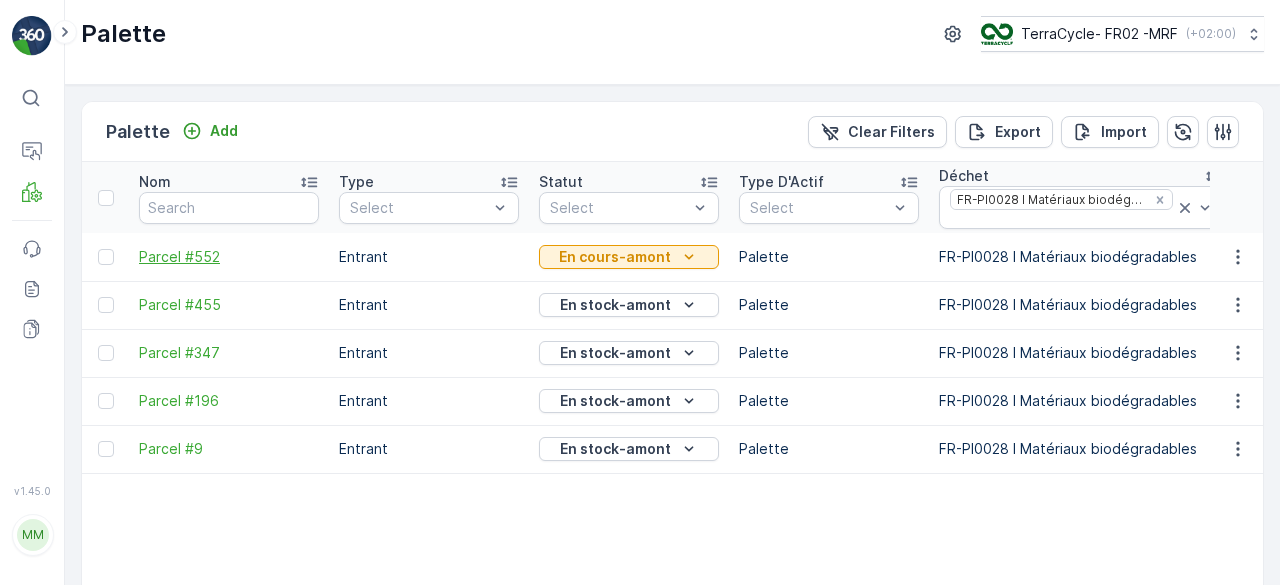 click on "Parcel #552" at bounding box center (229, 257) 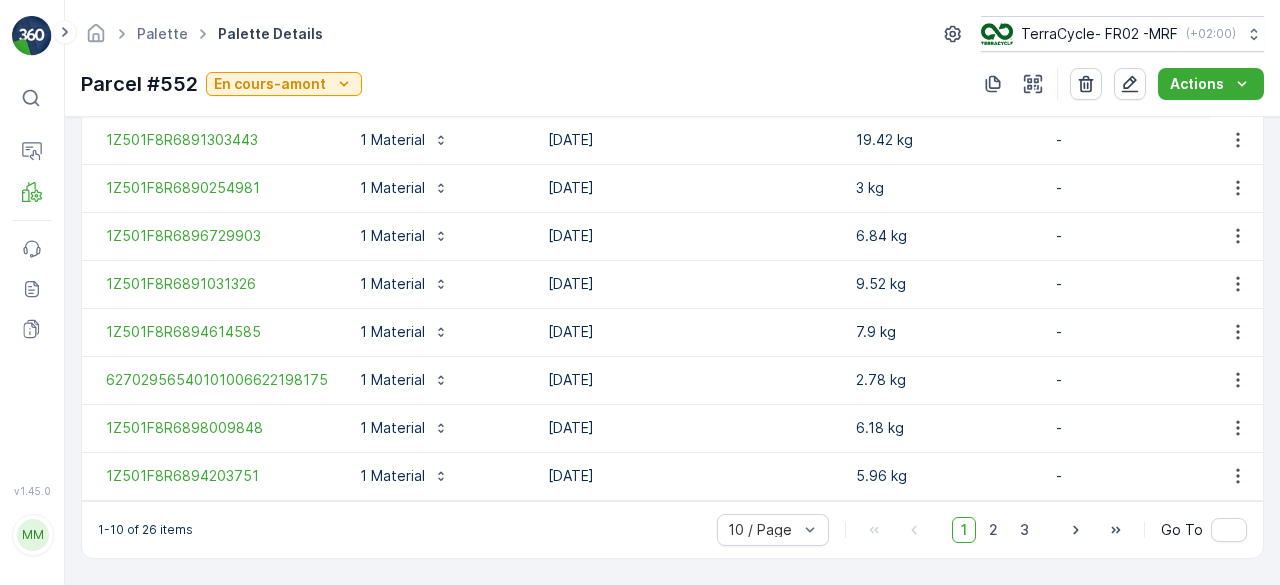 scroll, scrollTop: 0, scrollLeft: 0, axis: both 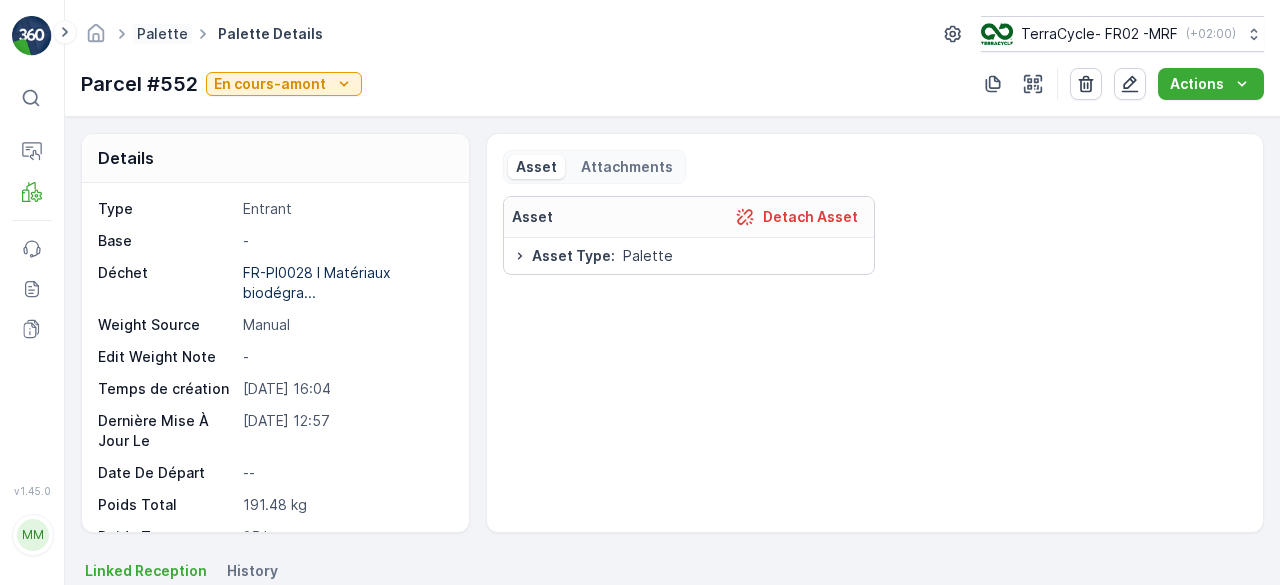 click on "Palette" at bounding box center (162, 33) 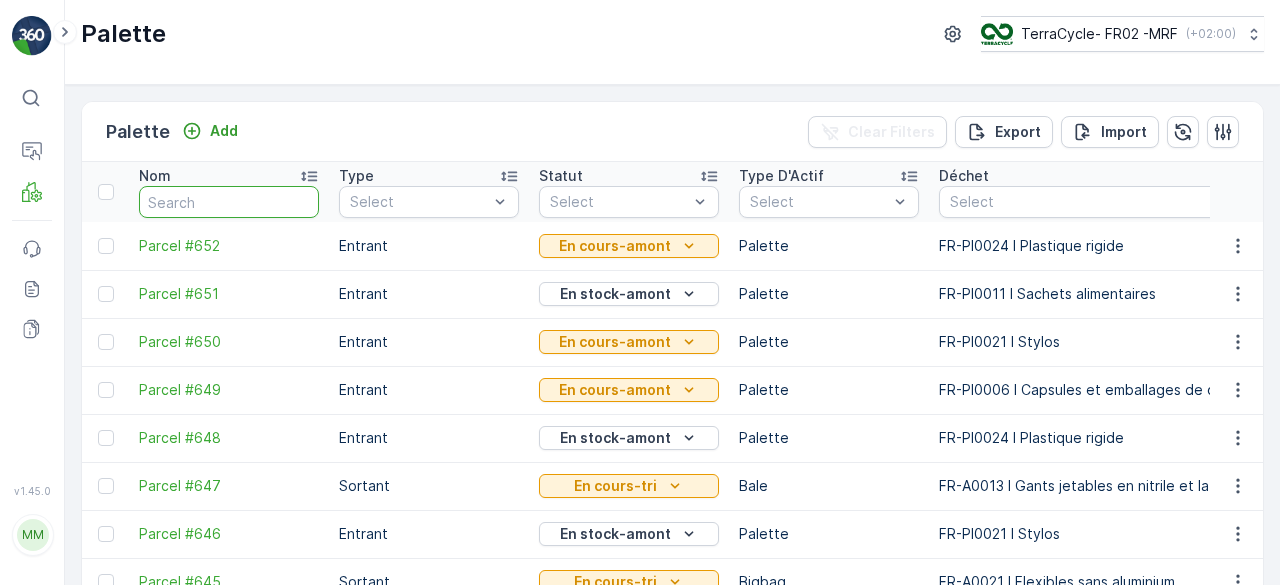 click at bounding box center [229, 202] 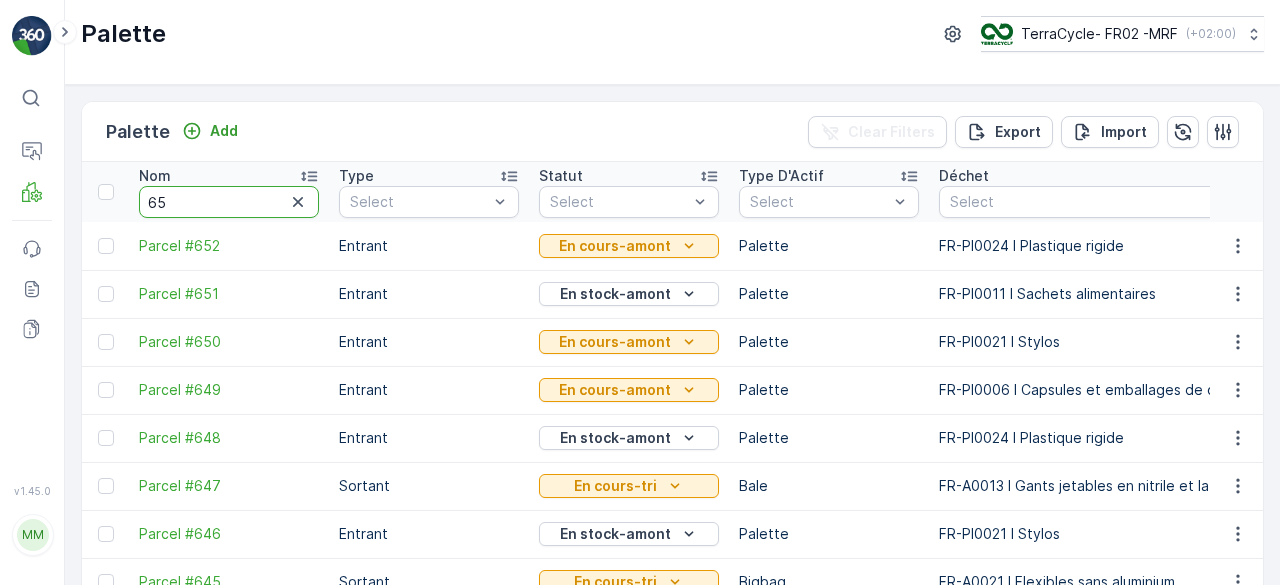 type on "650" 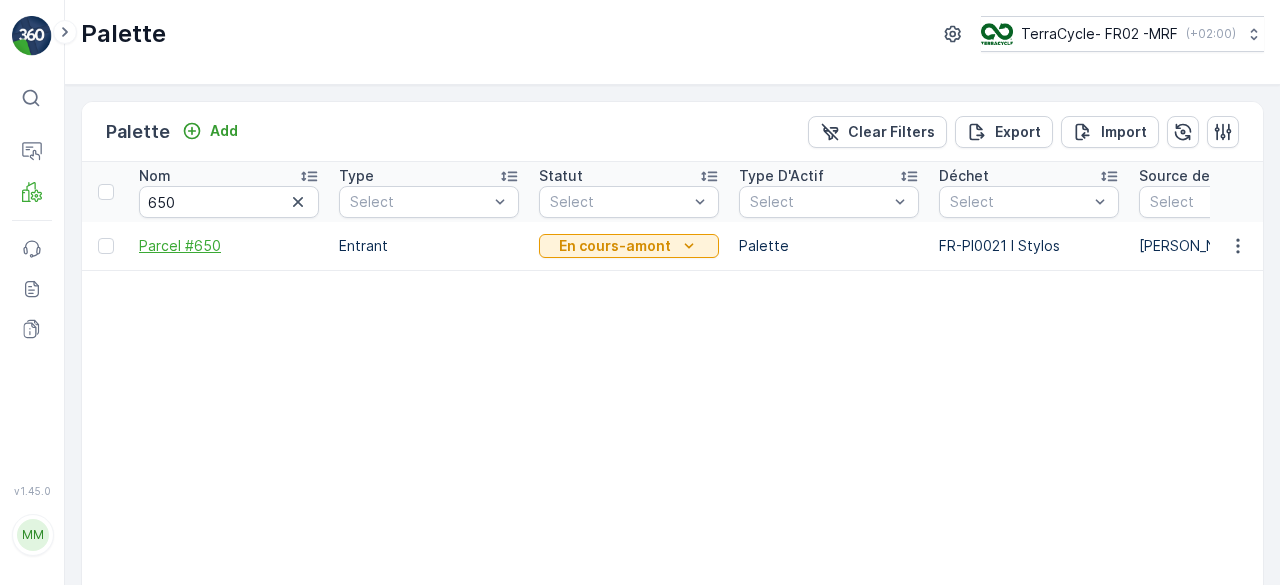 click on "Parcel #650" at bounding box center (229, 246) 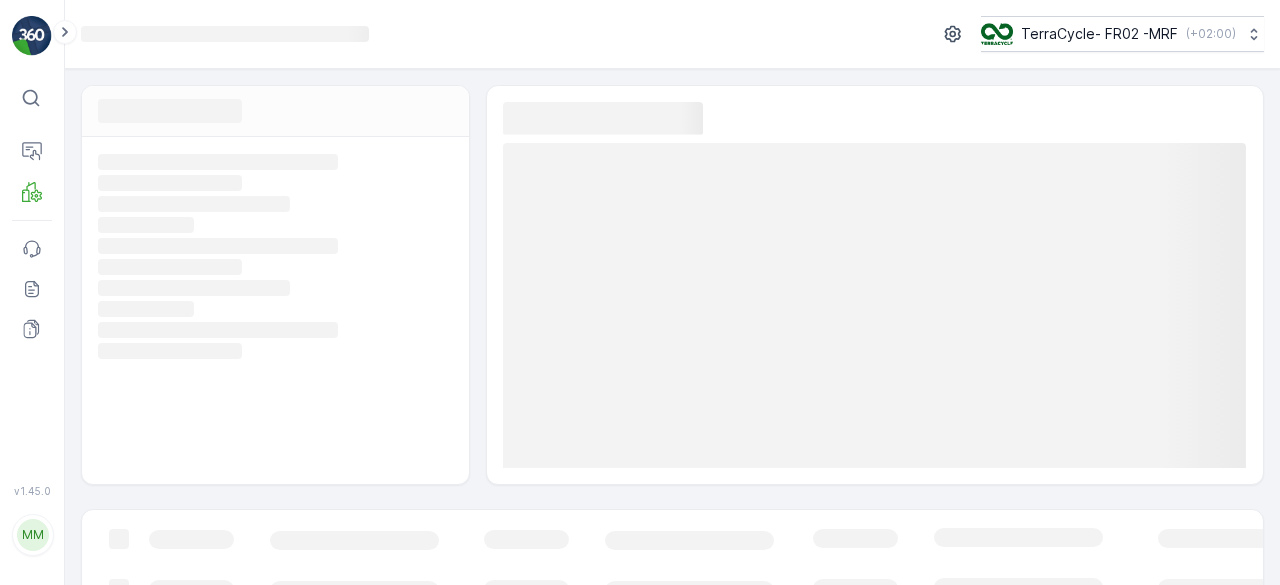 click 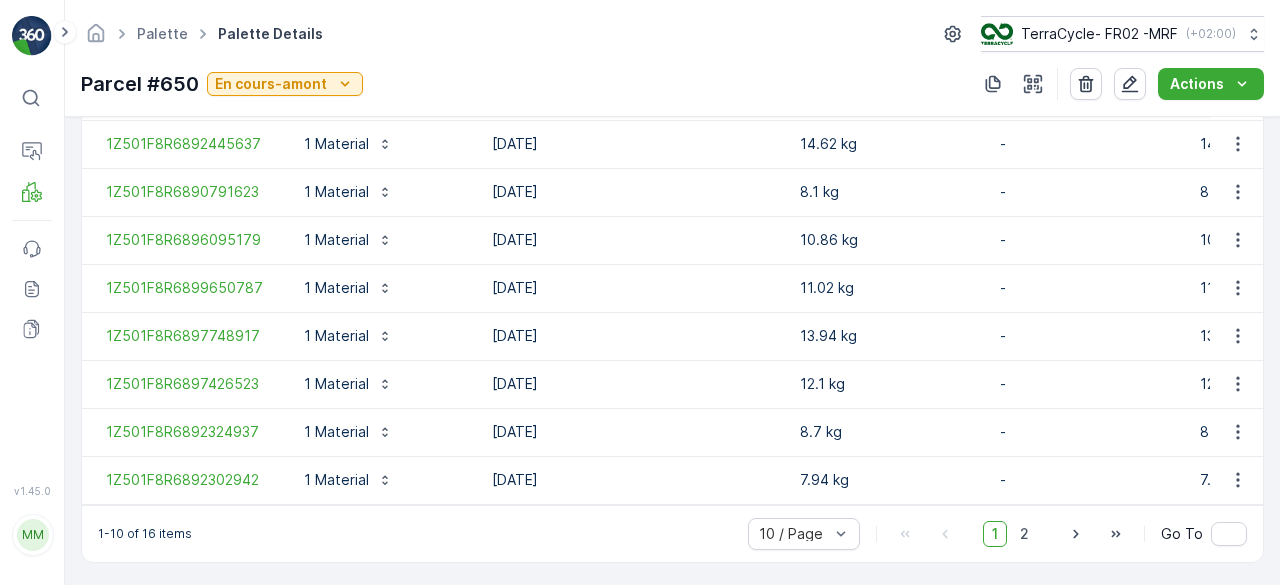 scroll, scrollTop: 729, scrollLeft: 0, axis: vertical 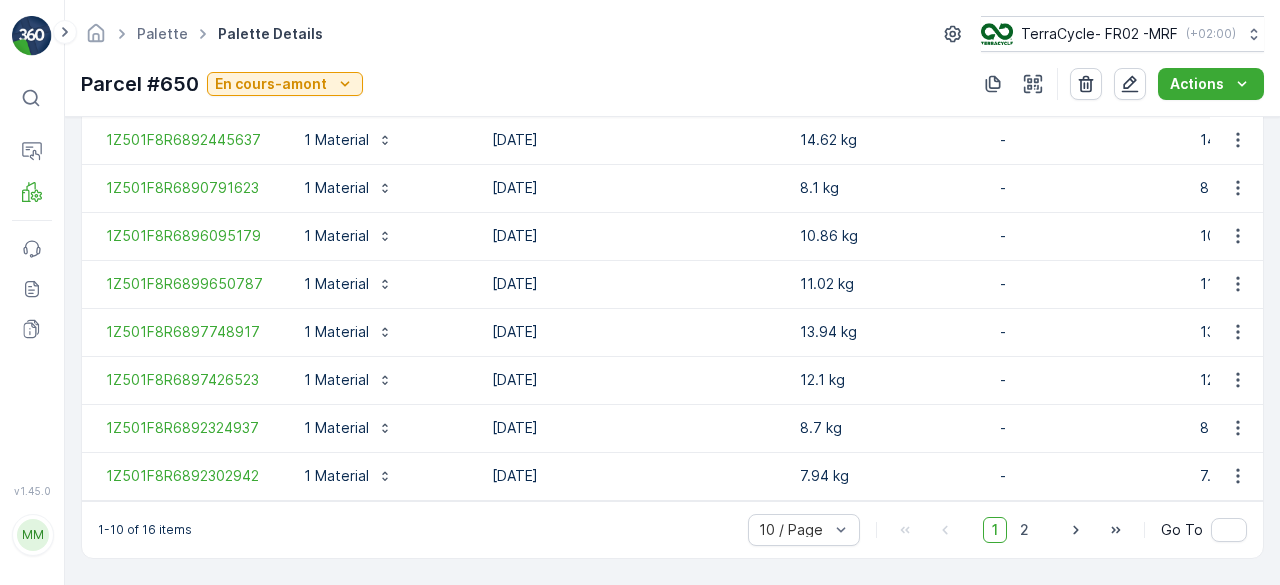 click on "[DATE]" at bounding box center (636, 380) 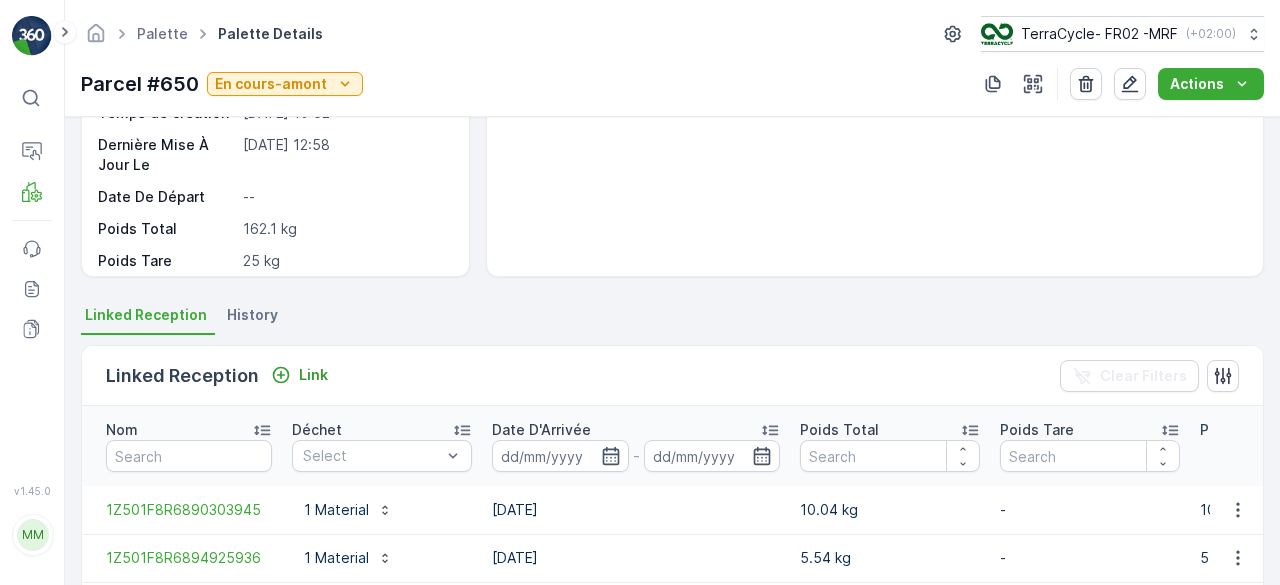 scroll, scrollTop: 268, scrollLeft: 0, axis: vertical 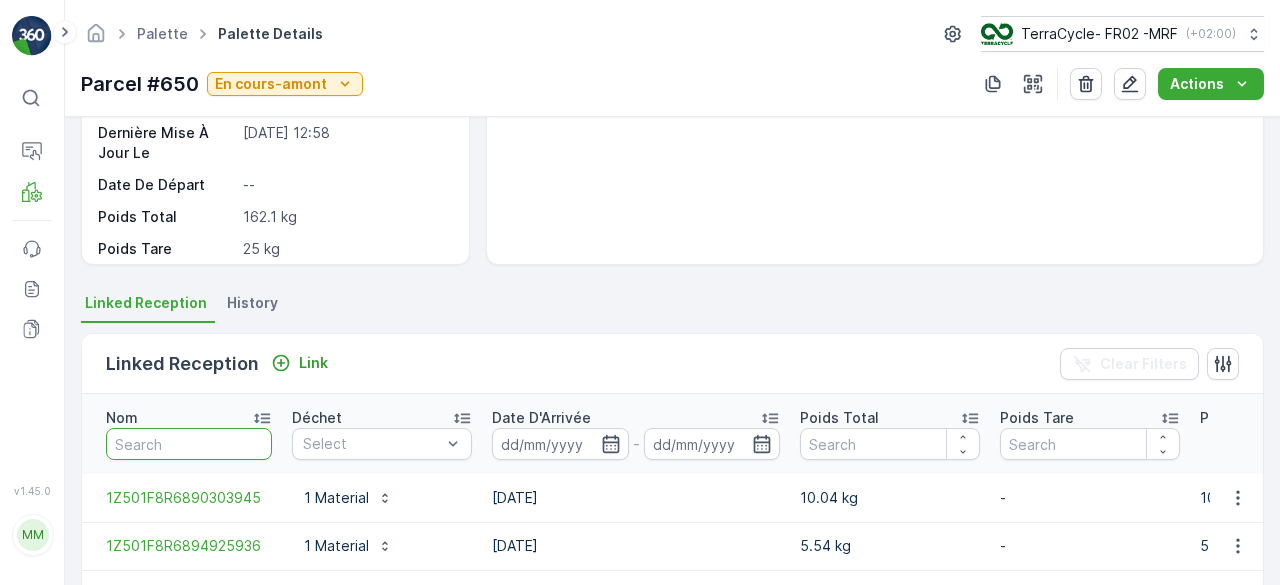 click at bounding box center [189, 444] 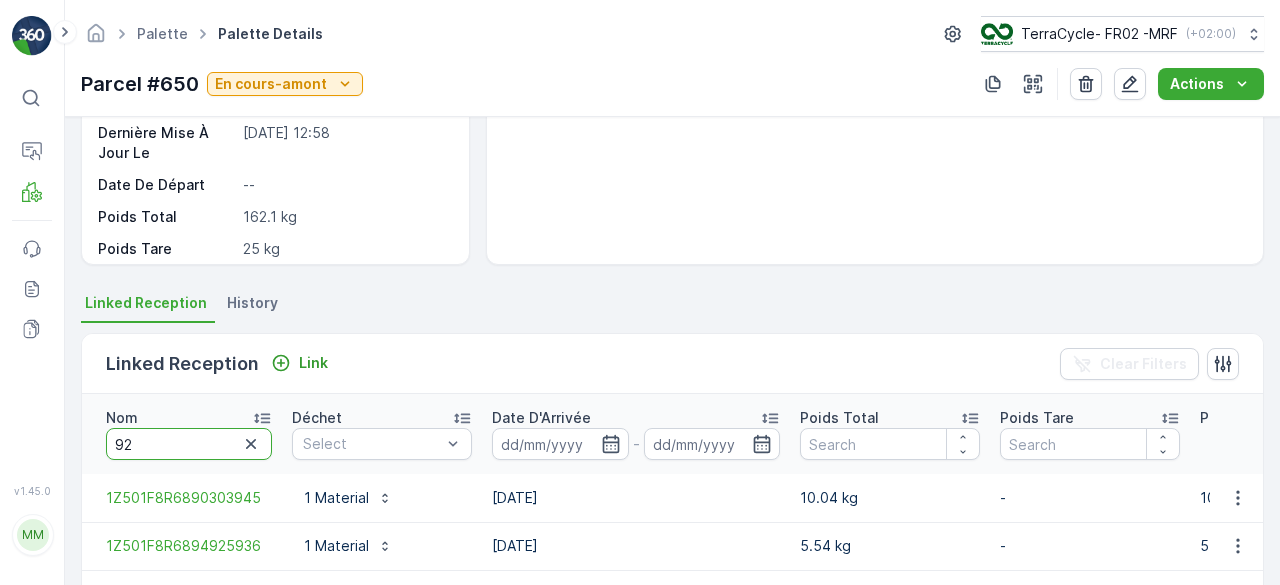 type on "922" 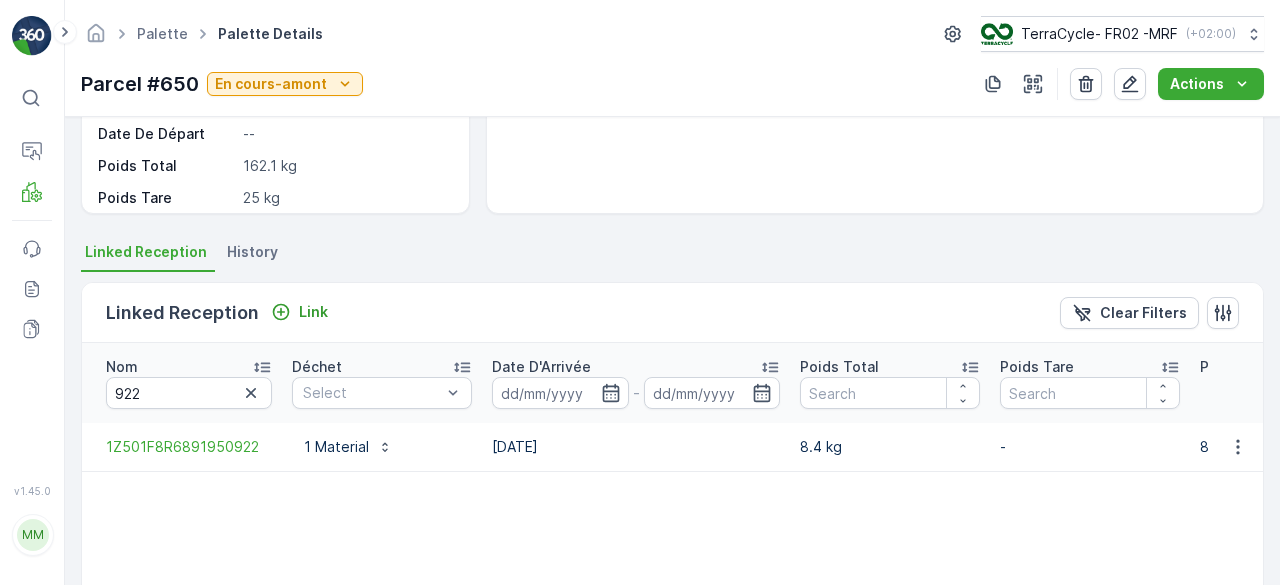 scroll, scrollTop: 320, scrollLeft: 0, axis: vertical 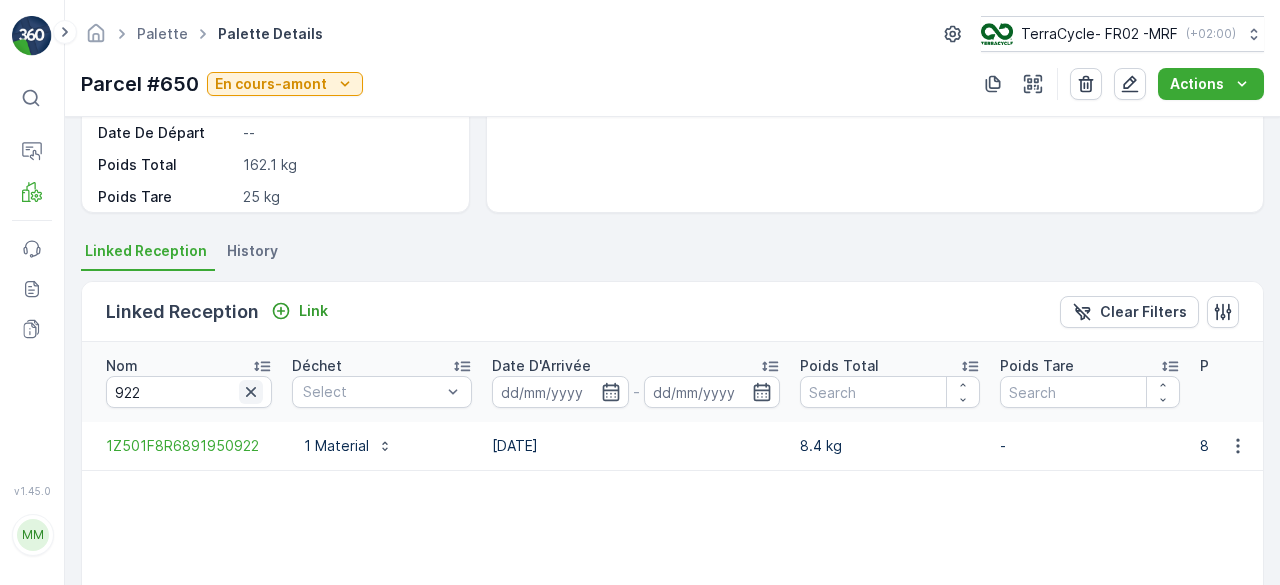 click 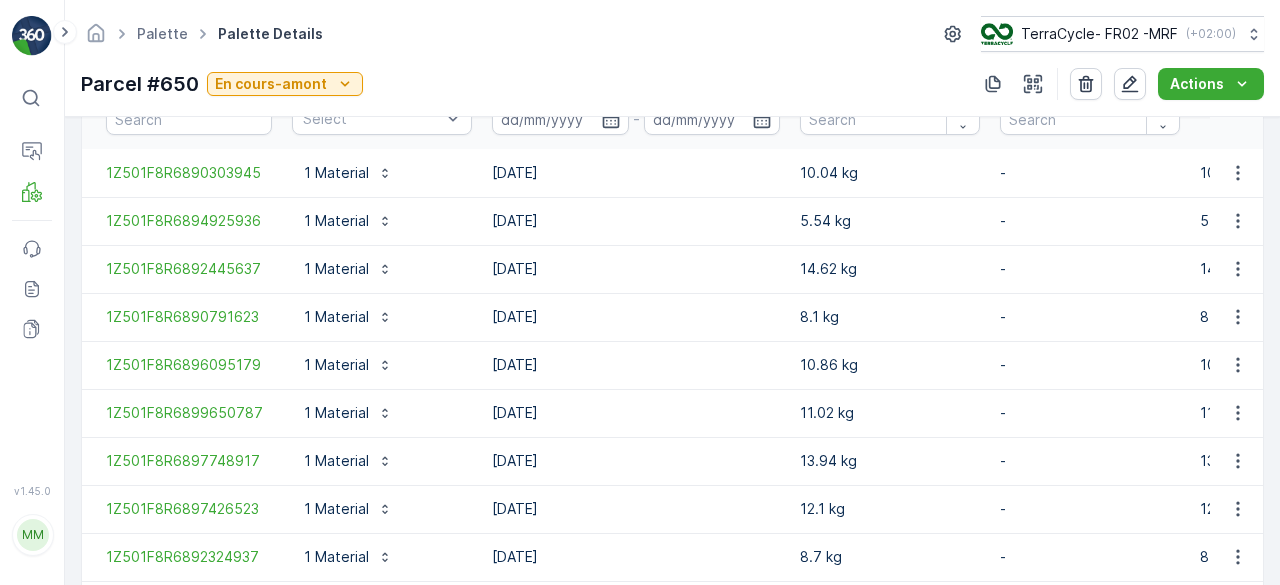 scroll, scrollTop: 729, scrollLeft: 0, axis: vertical 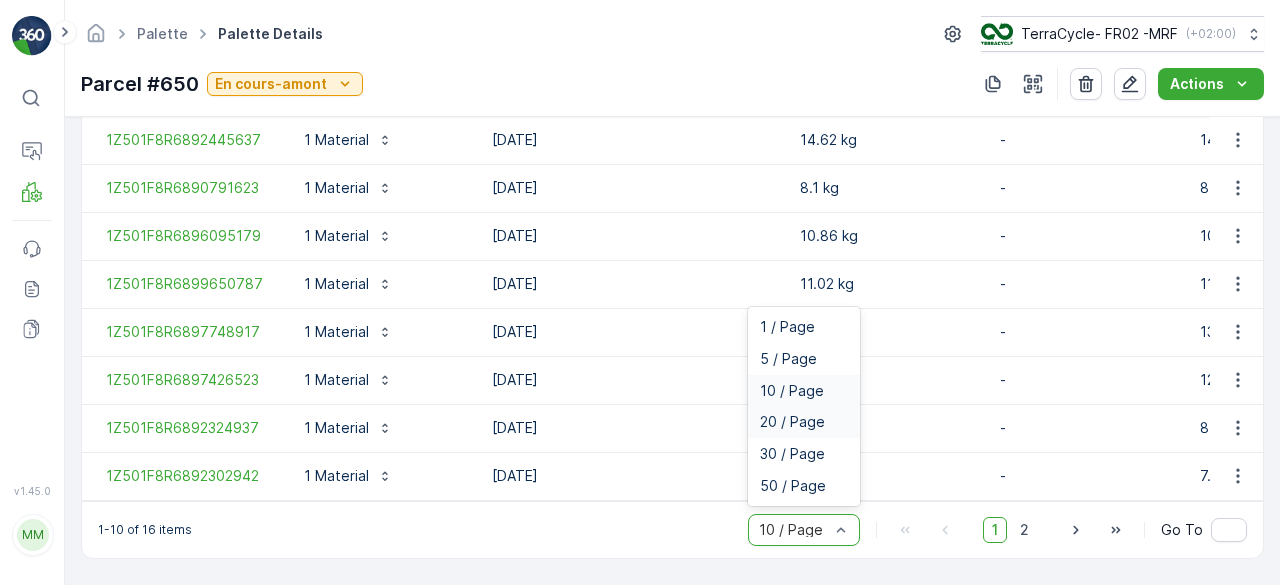 click on "20 / Page" at bounding box center (792, 422) 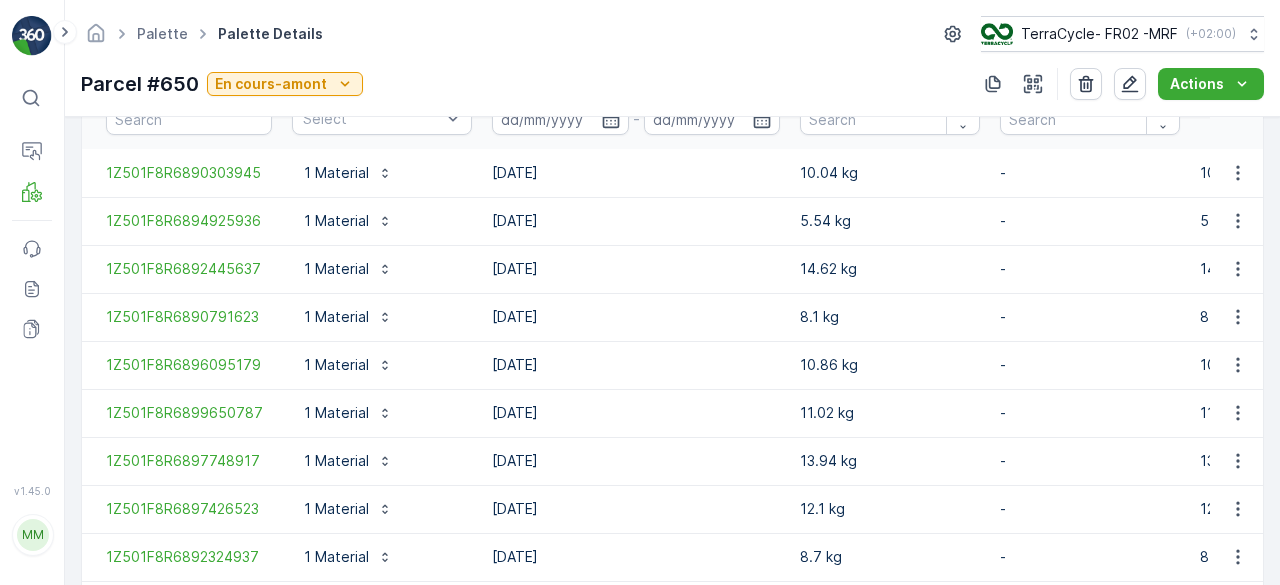 scroll, scrollTop: 0, scrollLeft: 0, axis: both 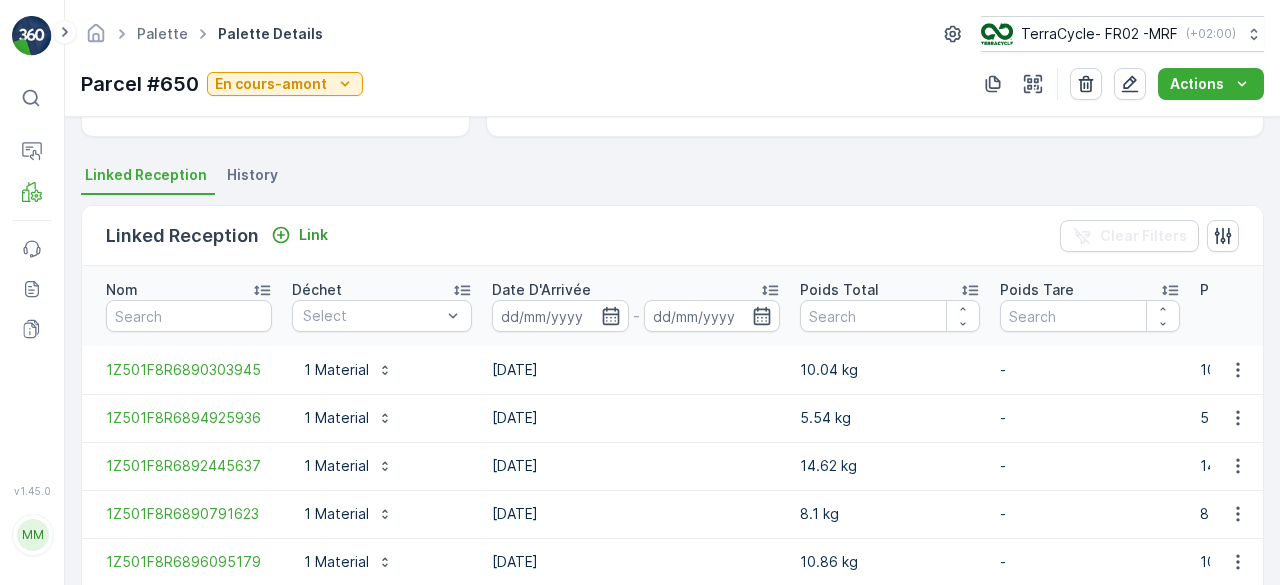 click 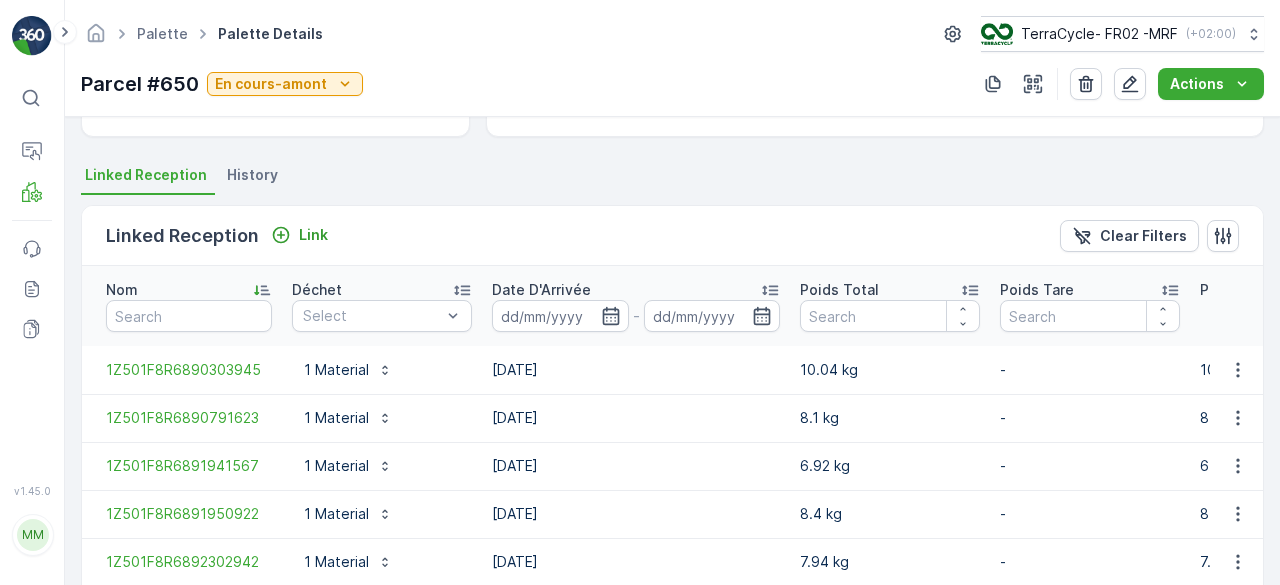 scroll, scrollTop: 455, scrollLeft: 0, axis: vertical 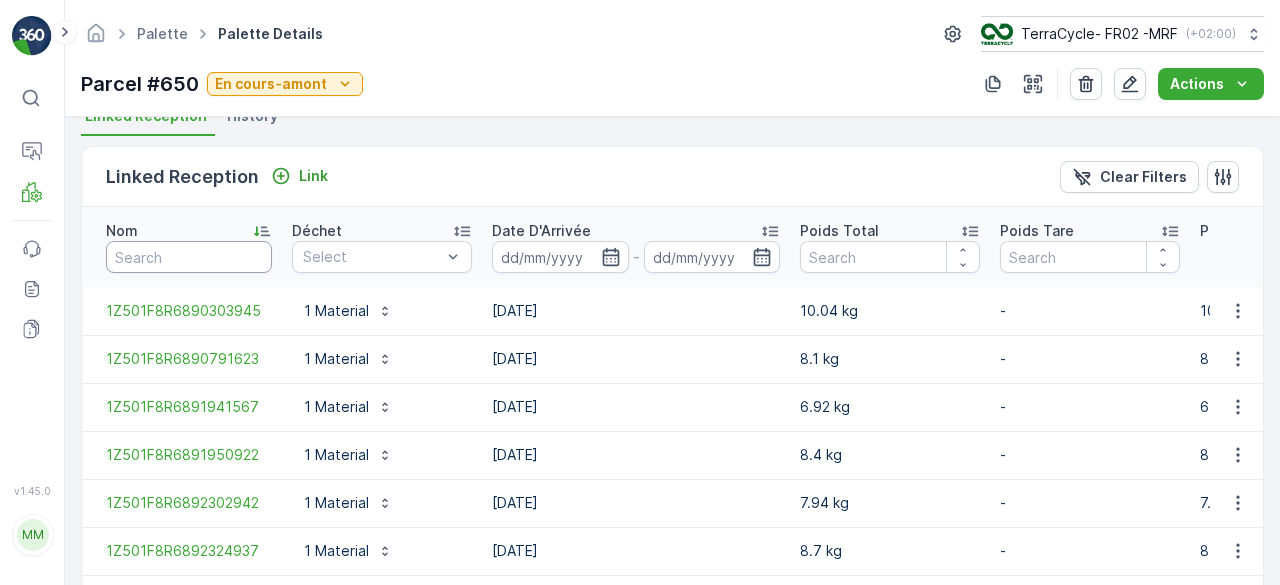 click at bounding box center (189, 257) 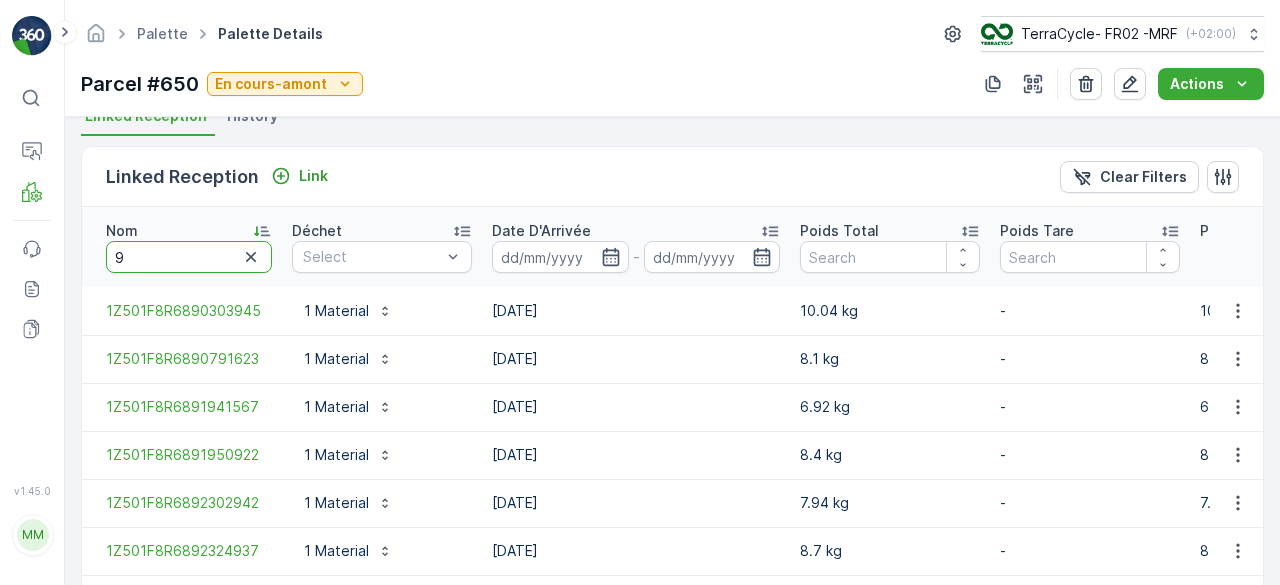 type on "91" 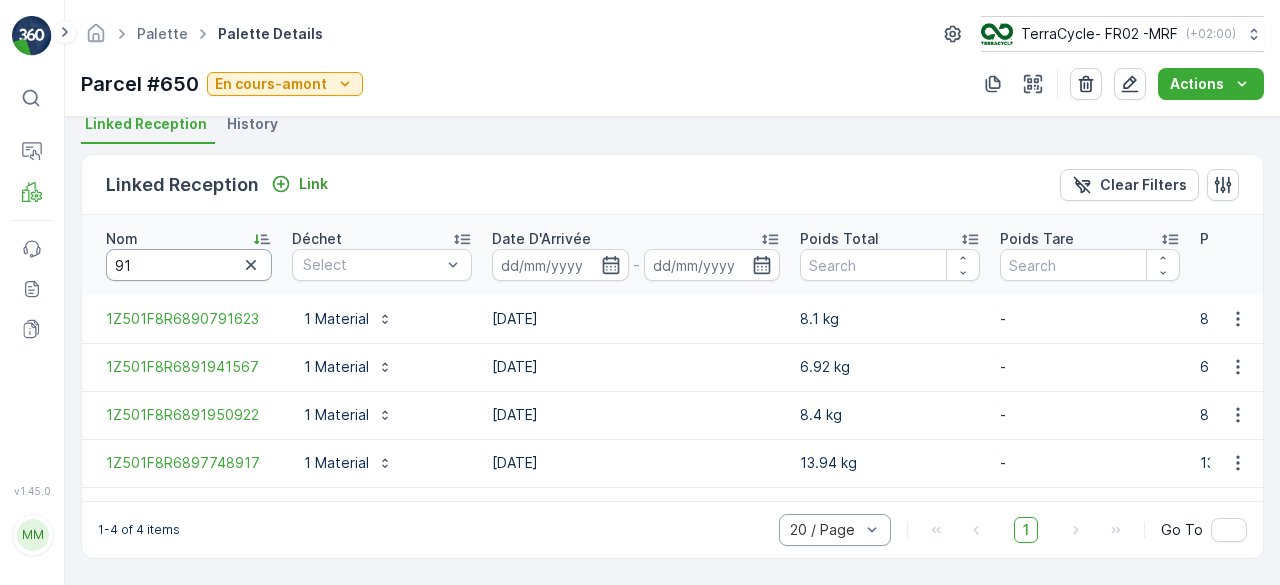 scroll, scrollTop: 444, scrollLeft: 0, axis: vertical 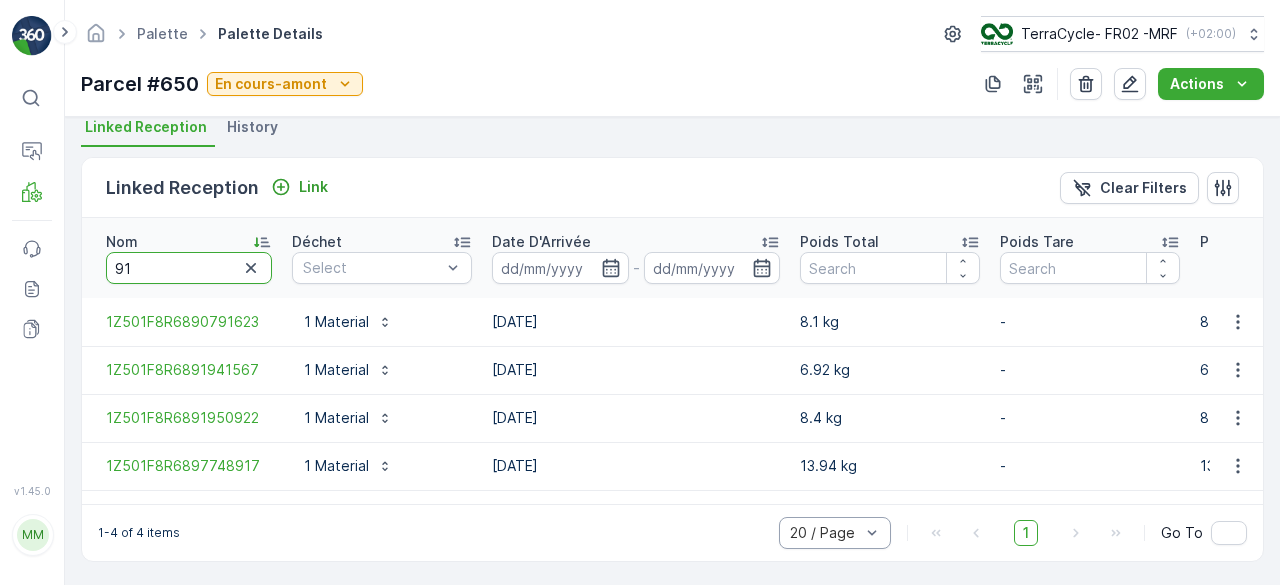 click on "91" at bounding box center [189, 268] 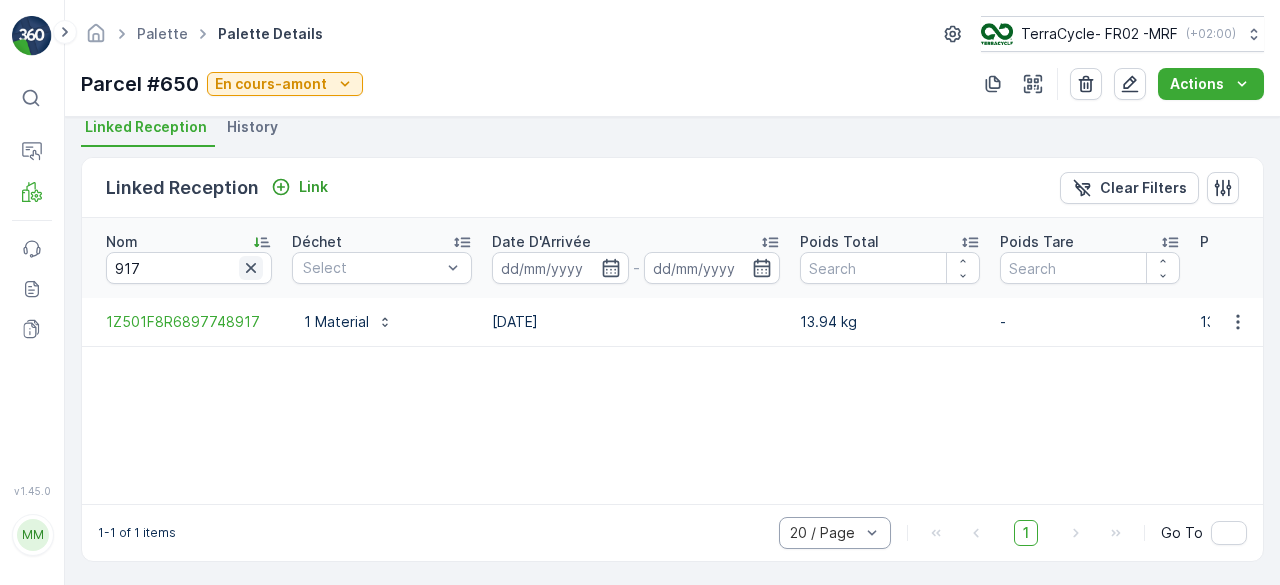 click 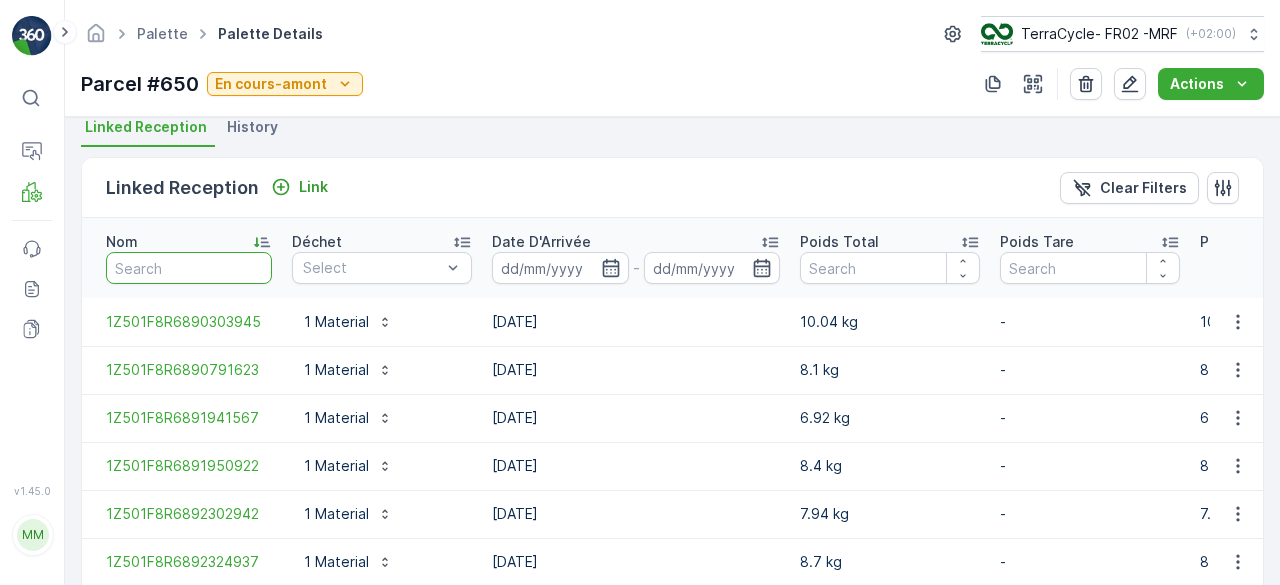 click at bounding box center (189, 268) 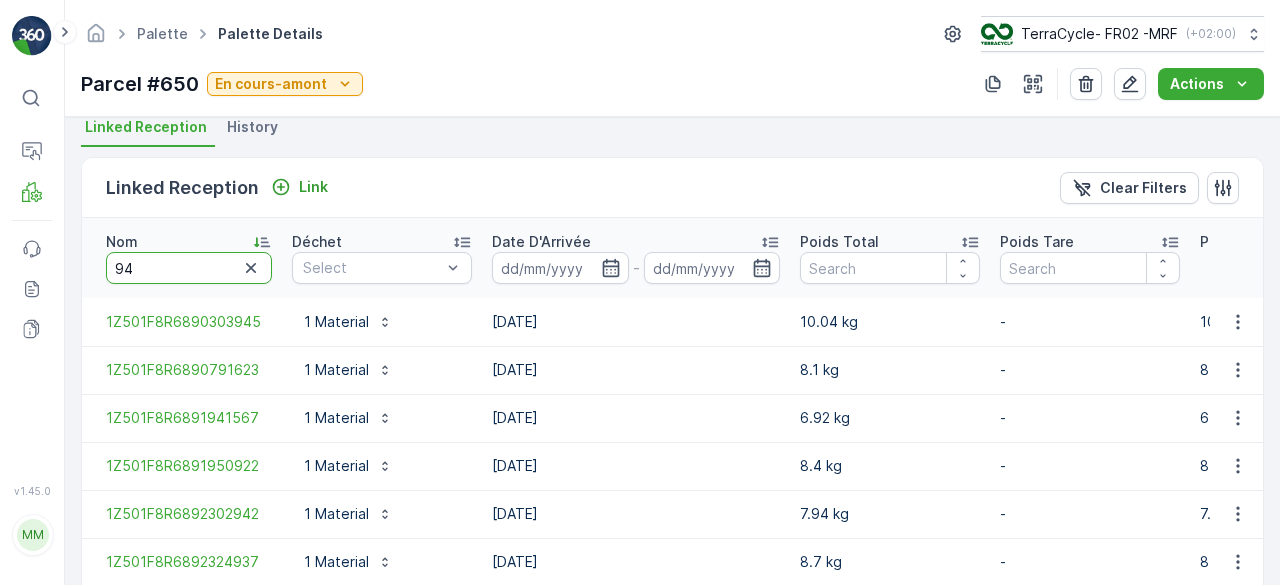 type on "942" 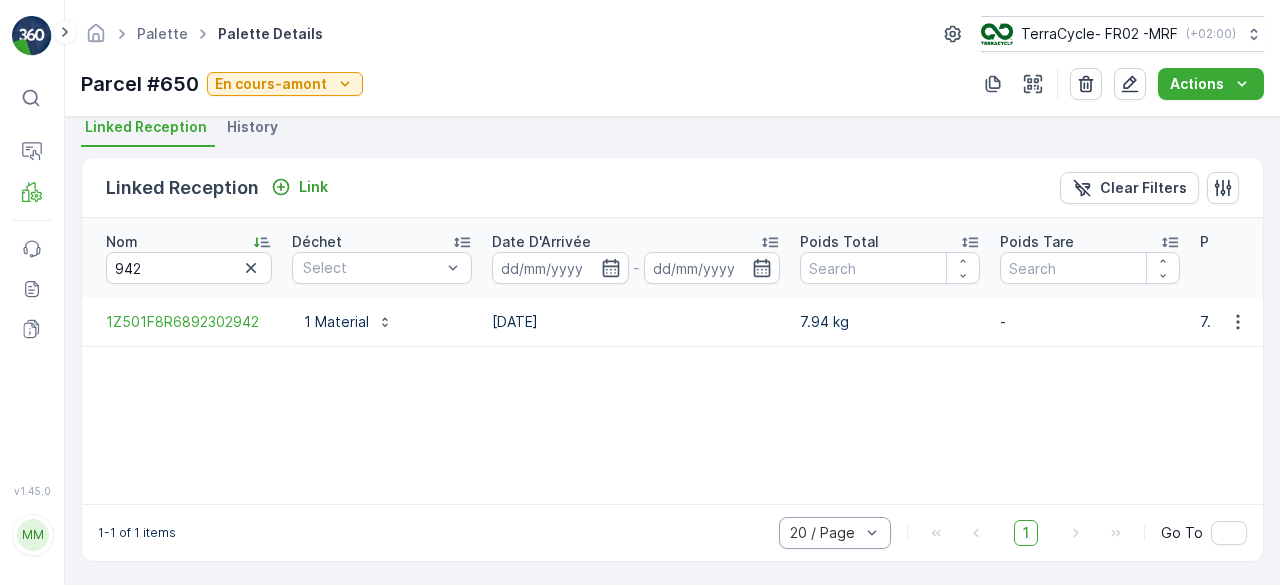 click 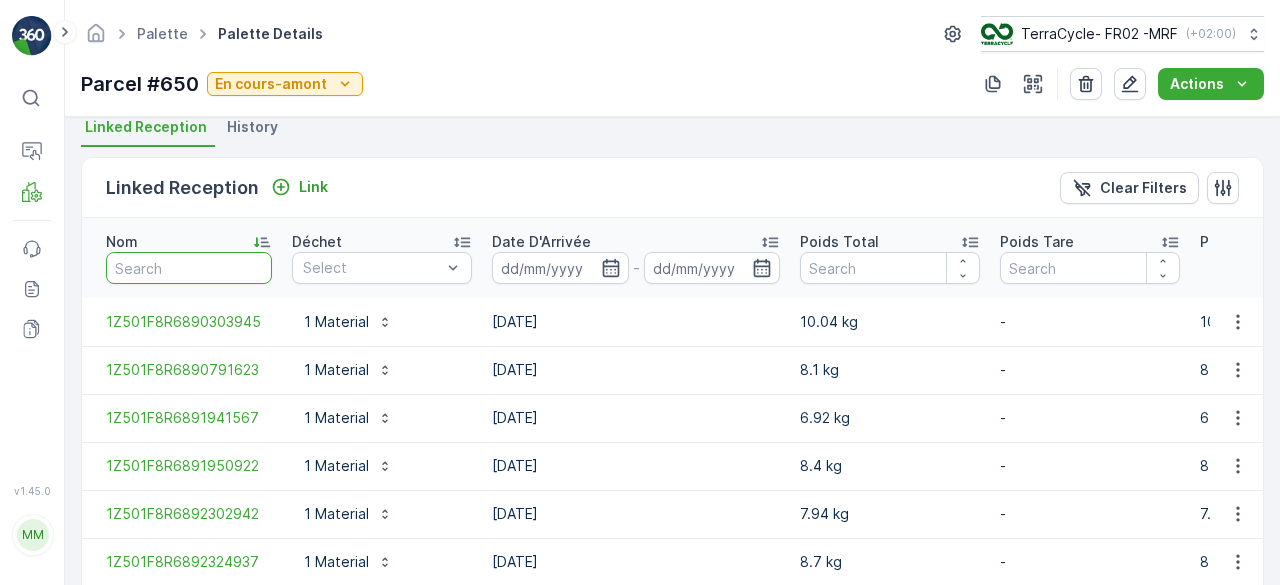 click at bounding box center (189, 268) 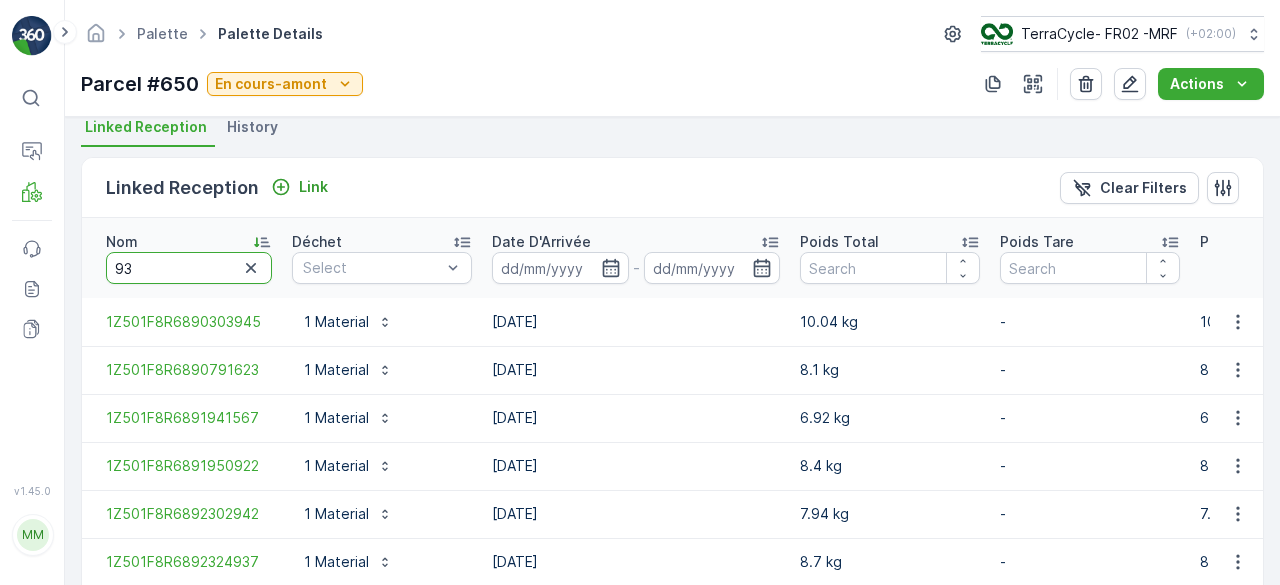 type on "936" 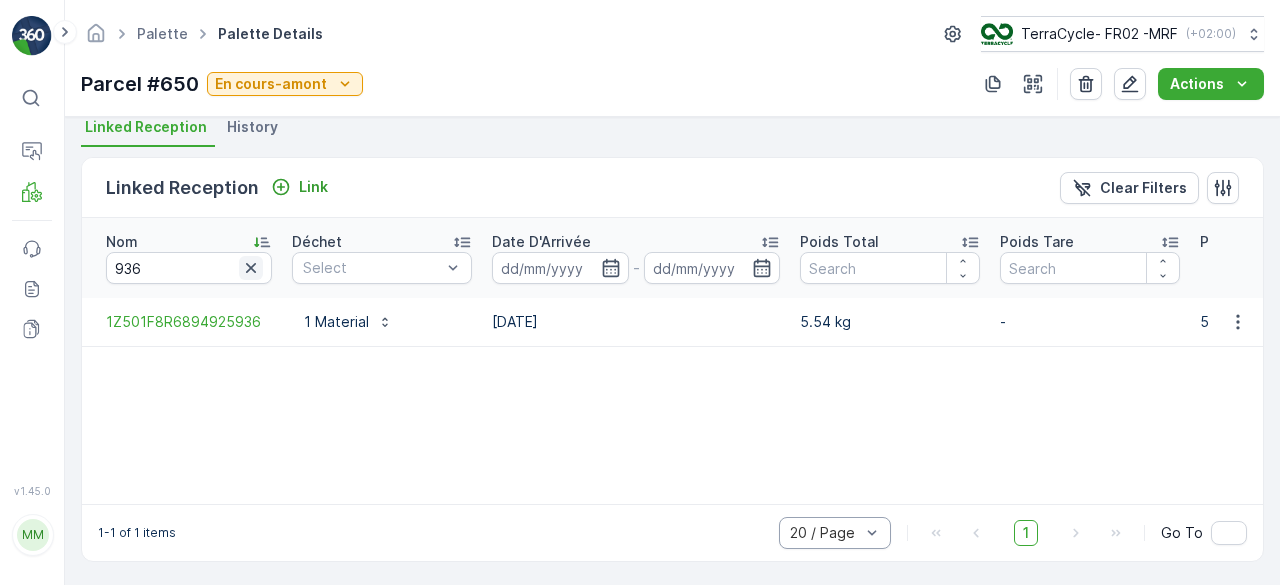 click 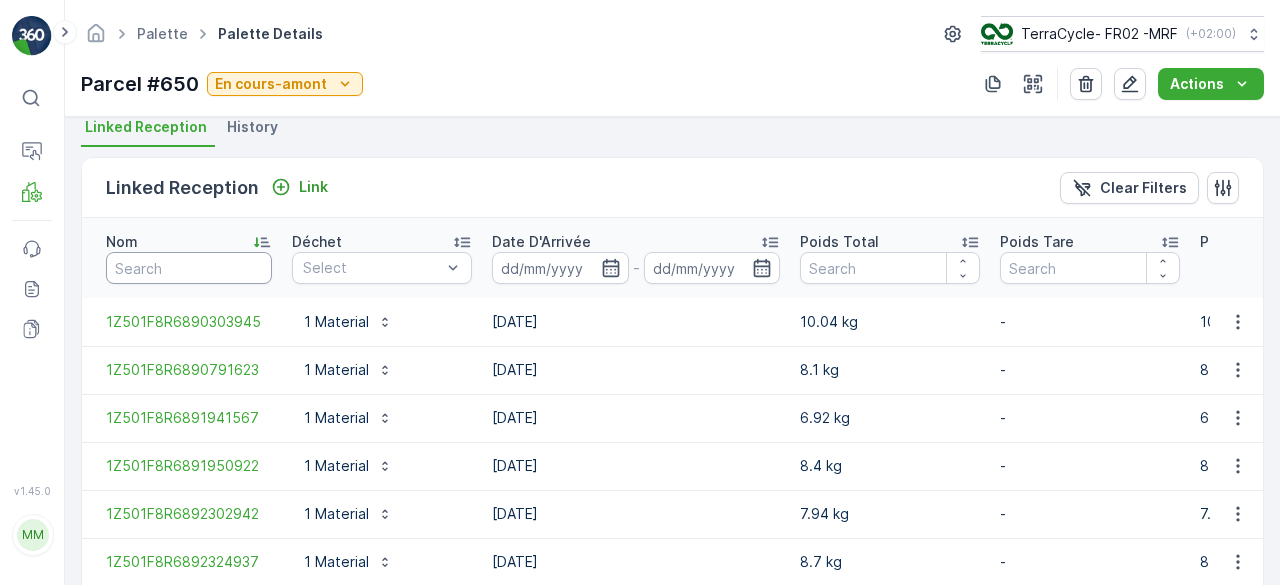 click at bounding box center (189, 268) 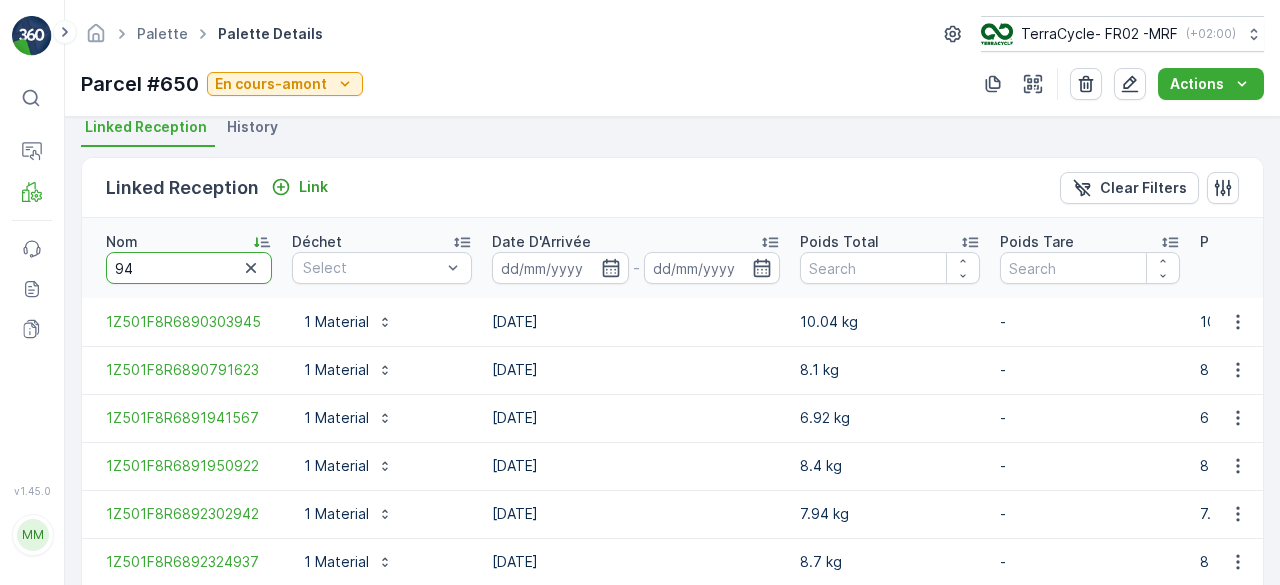 type on "945" 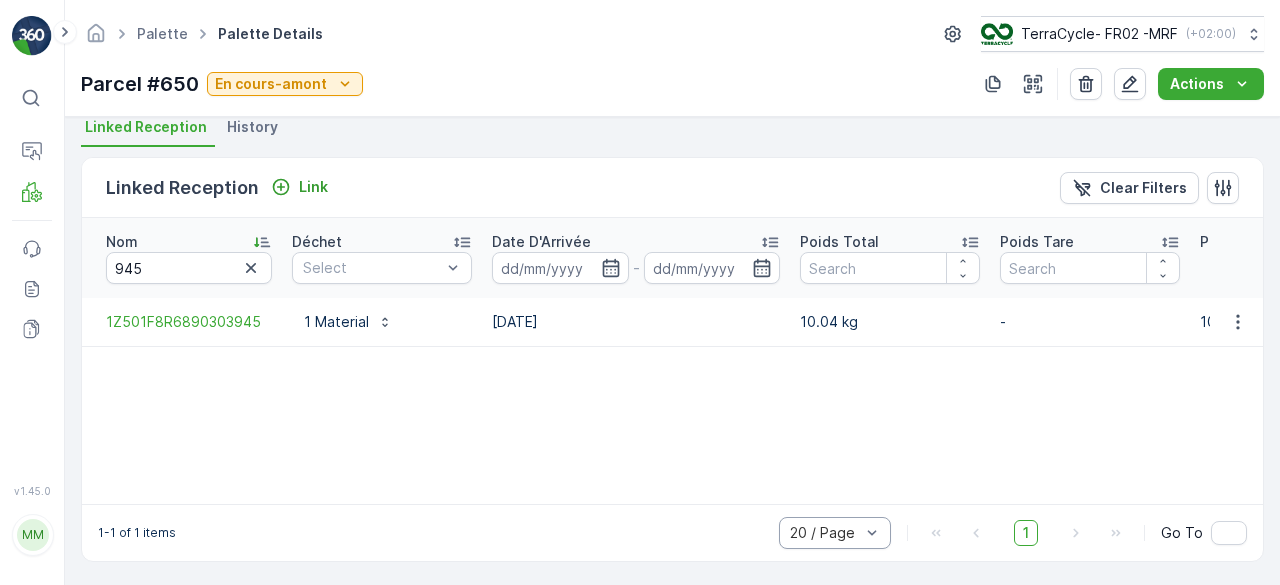click 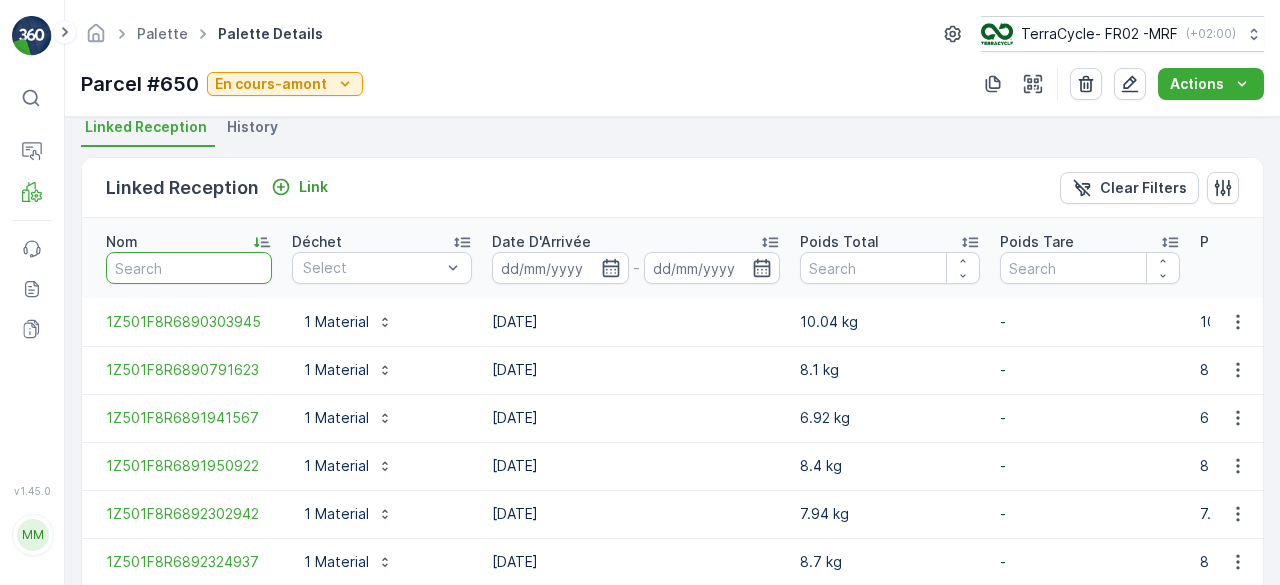 click at bounding box center (189, 268) 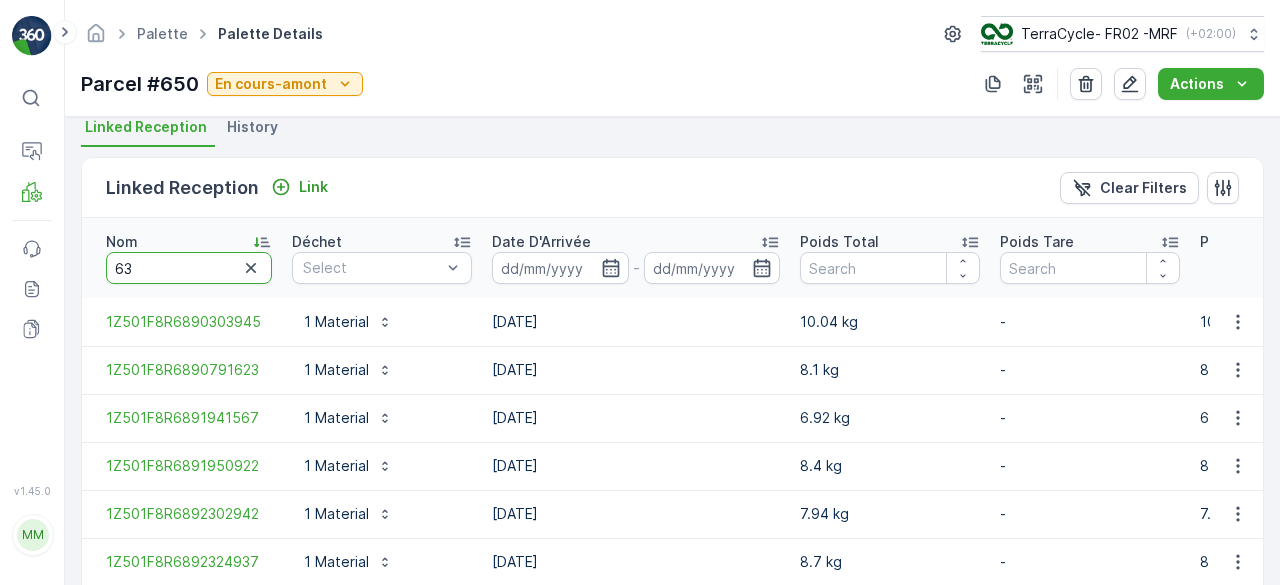 type on "637" 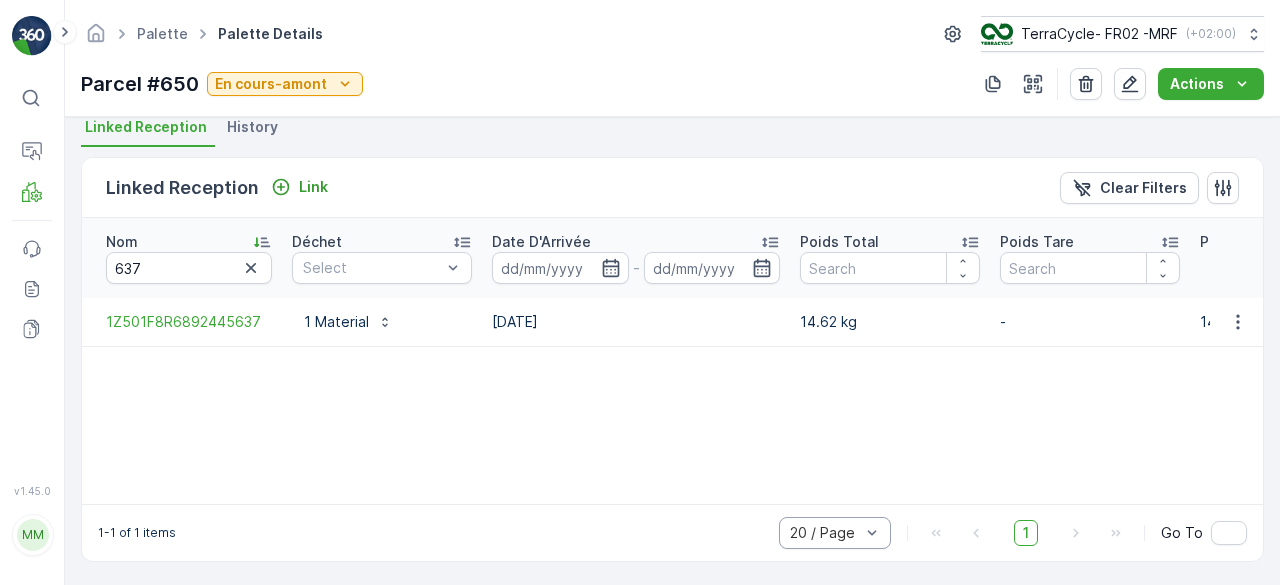click 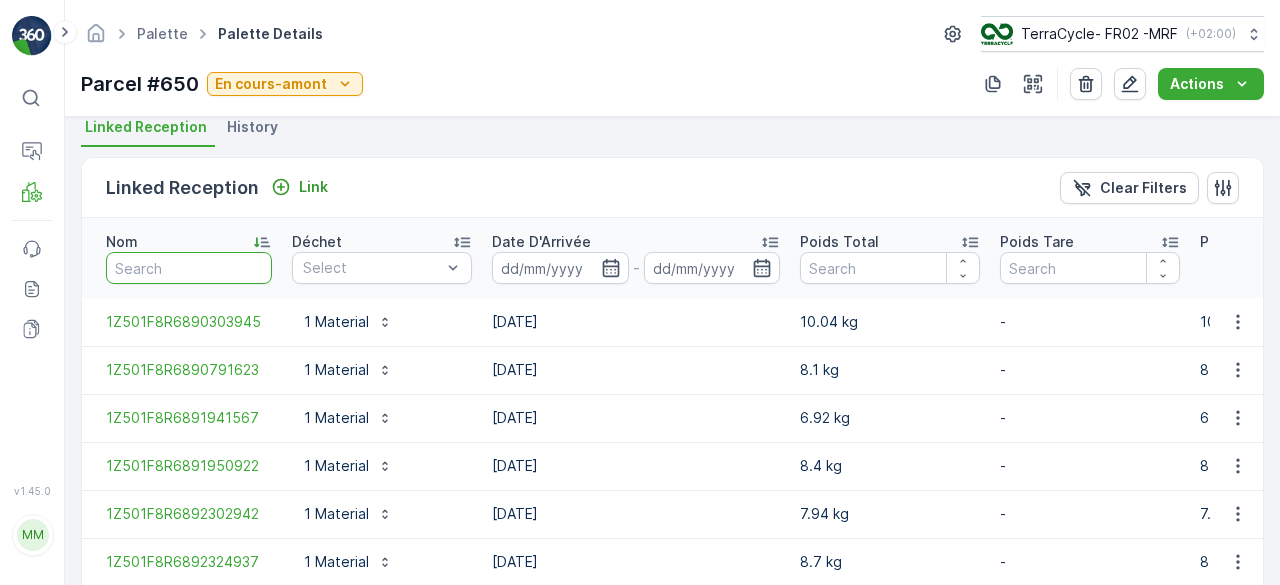 click at bounding box center [189, 268] 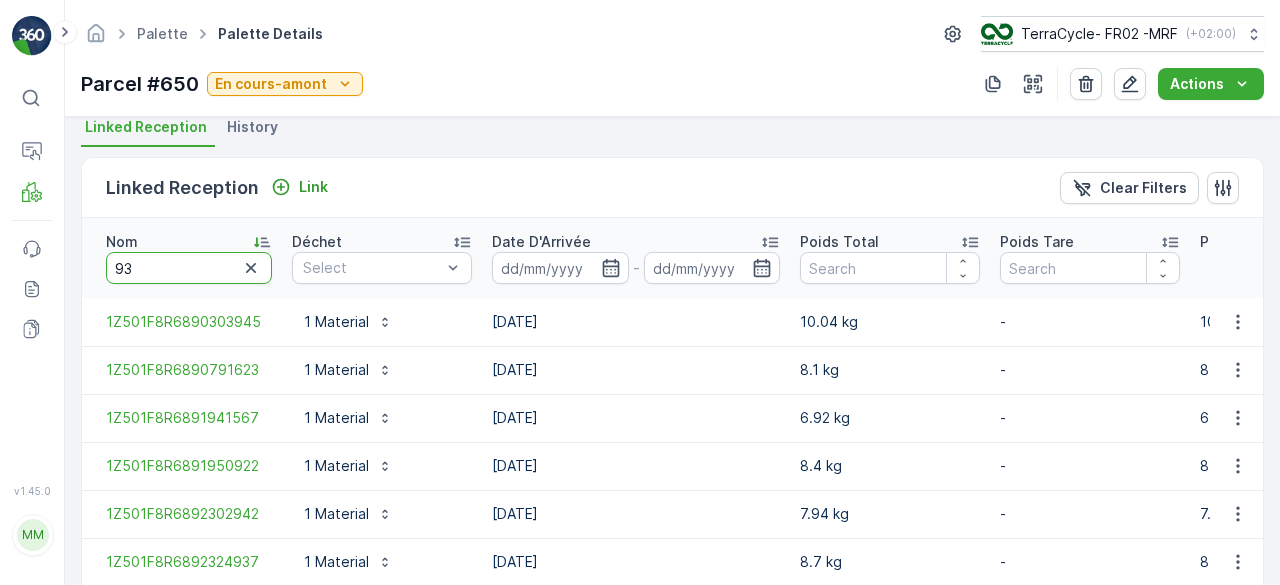 type on "937" 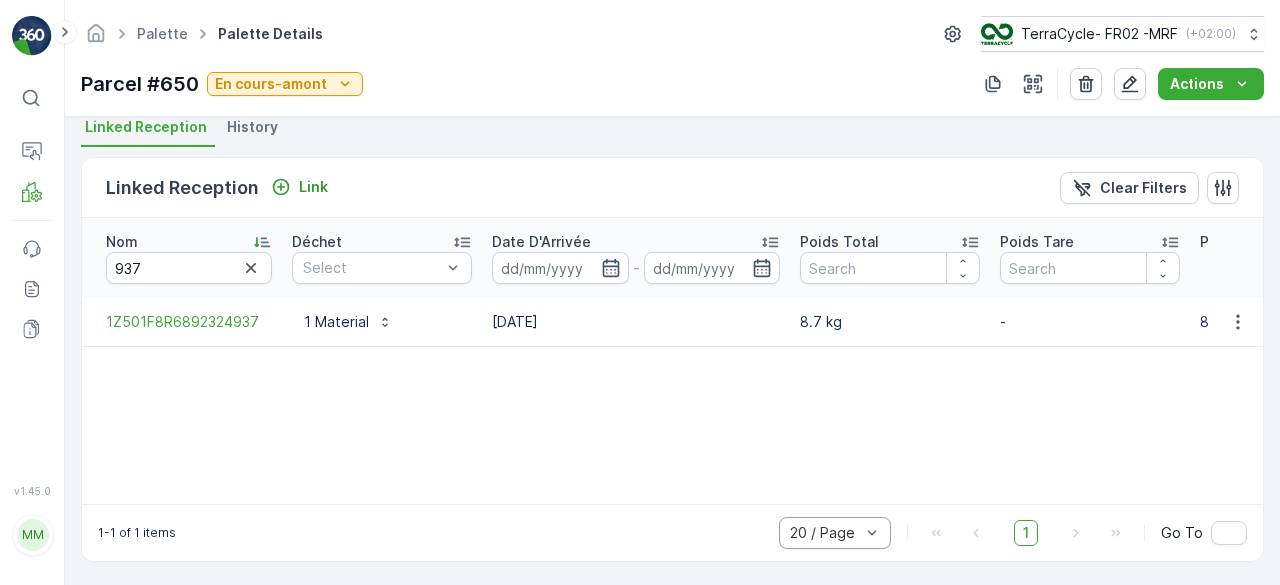 click 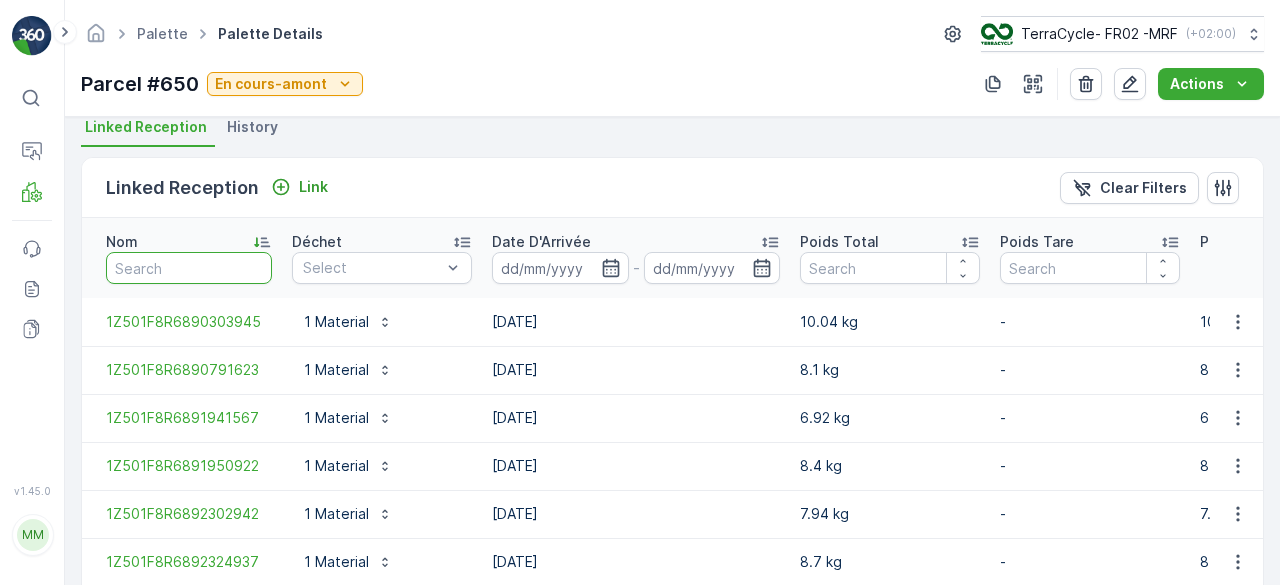 click at bounding box center [189, 268] 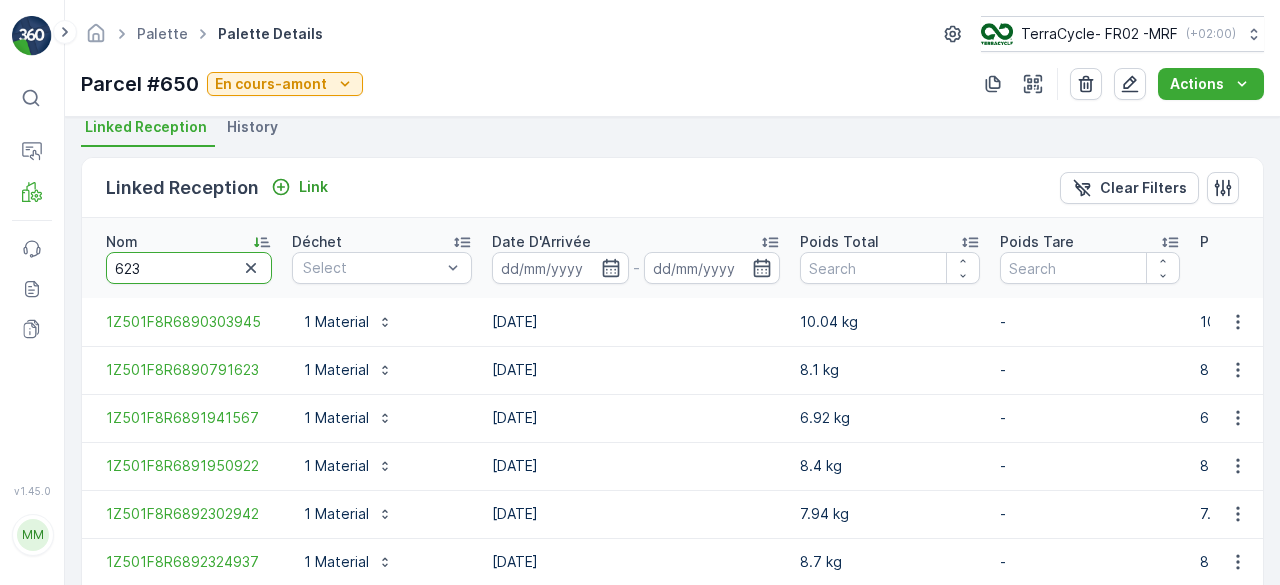type on "623" 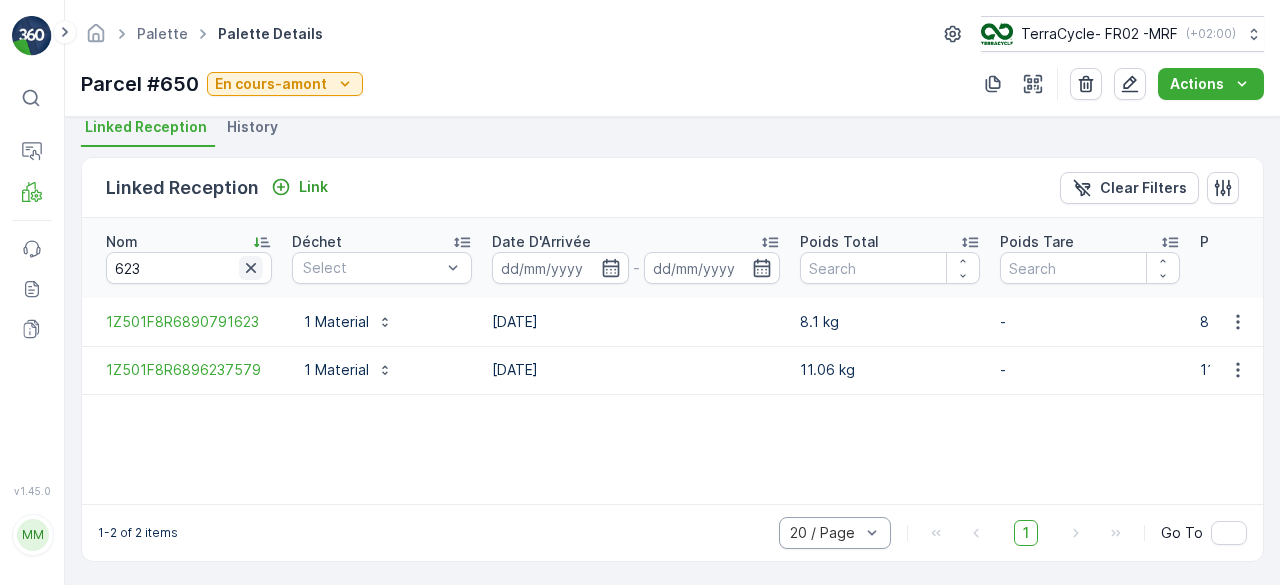 click 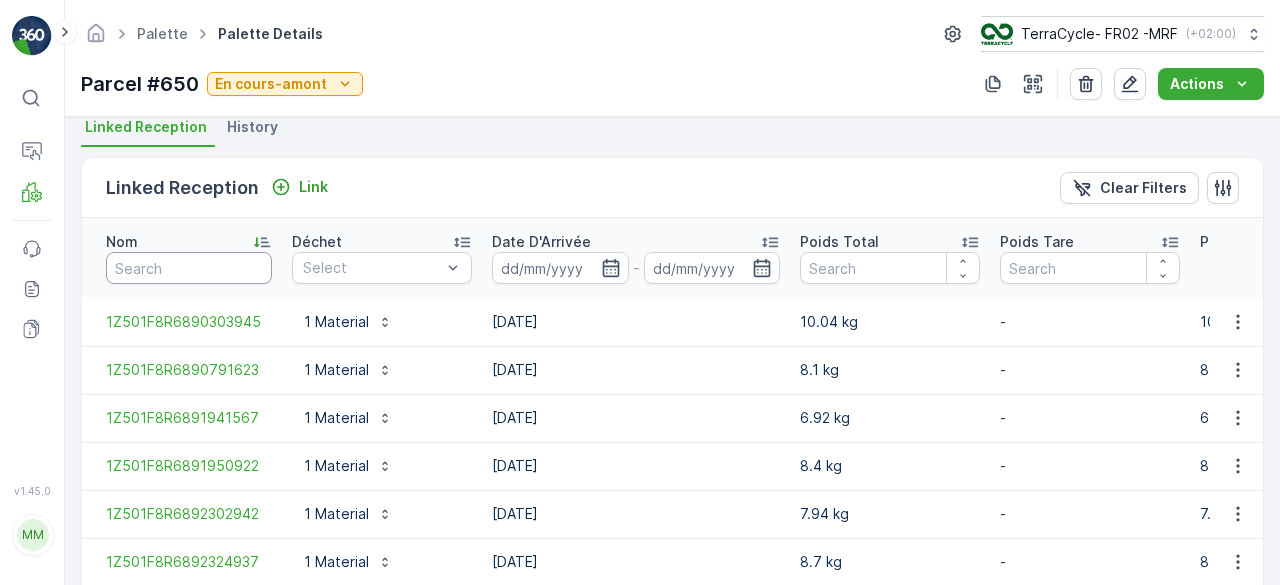 click at bounding box center [189, 268] 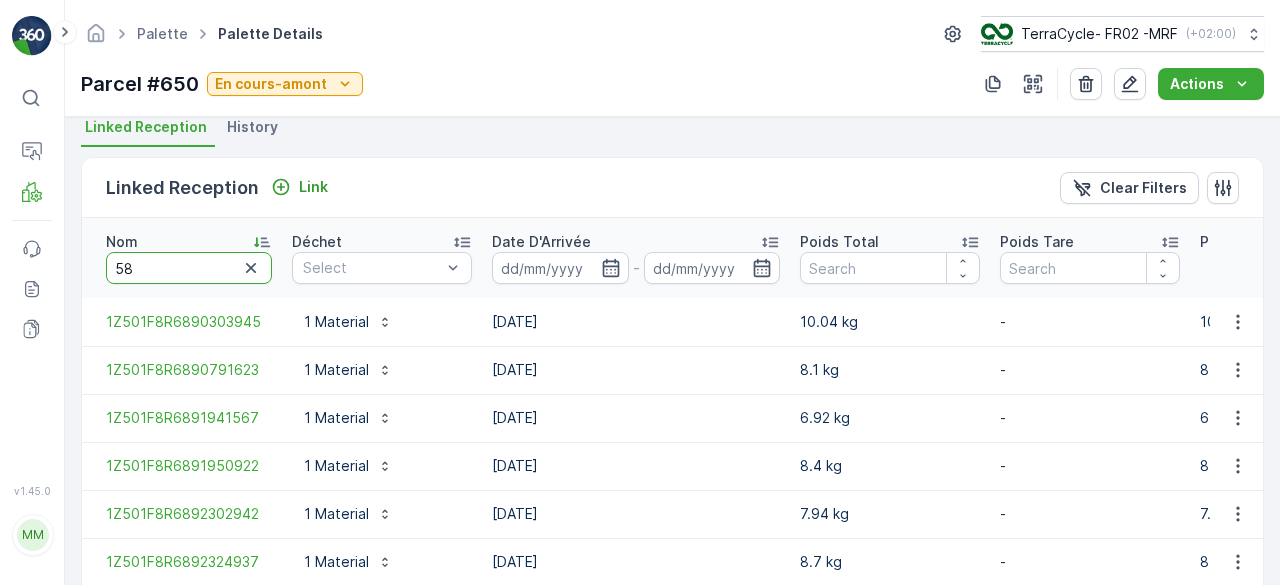 type on "5" 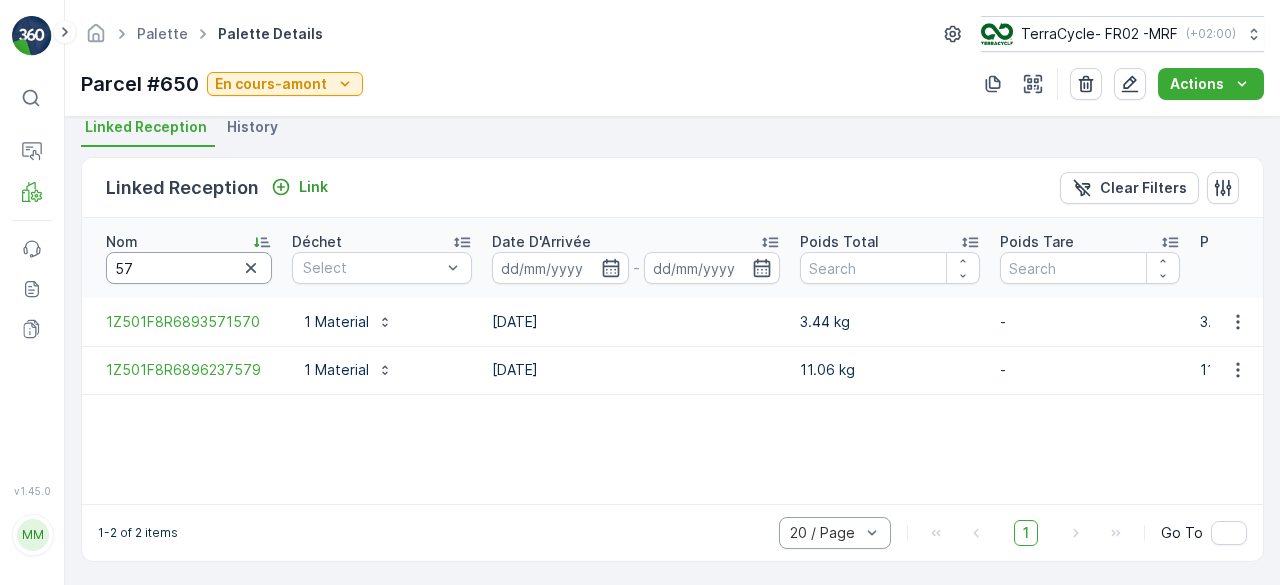 click on "57" at bounding box center [189, 268] 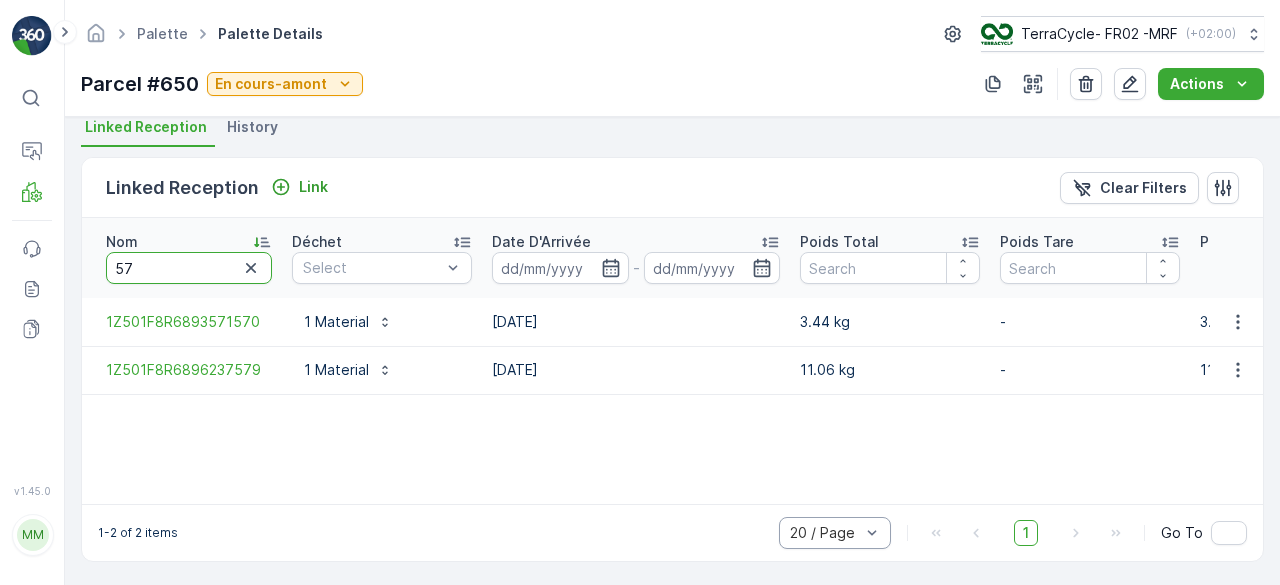 type on "570" 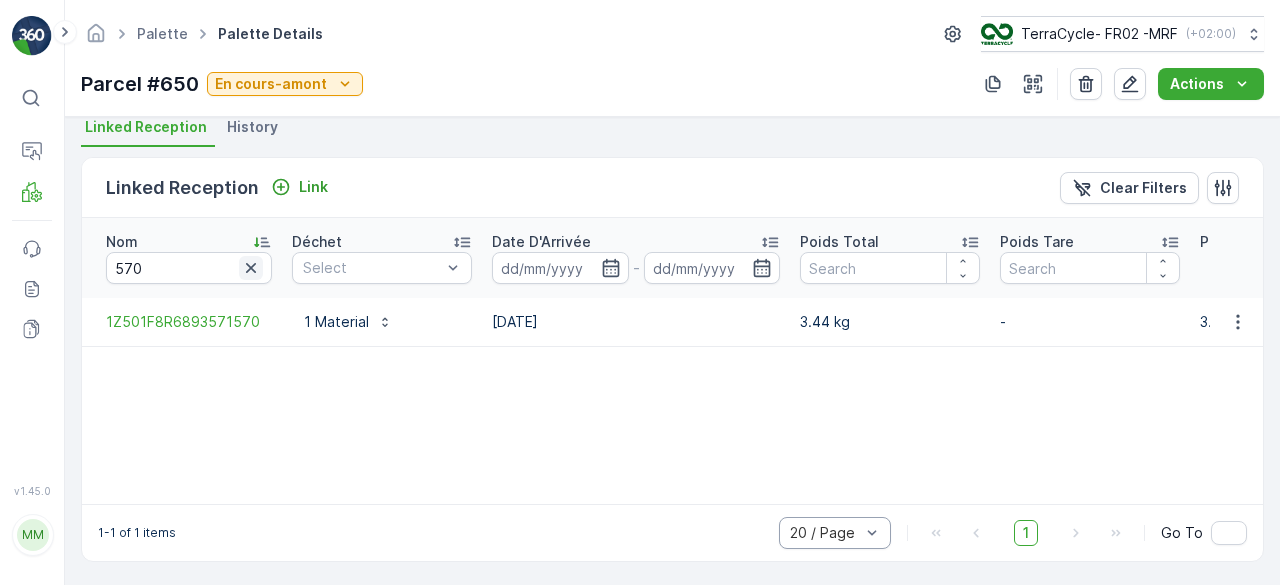 click 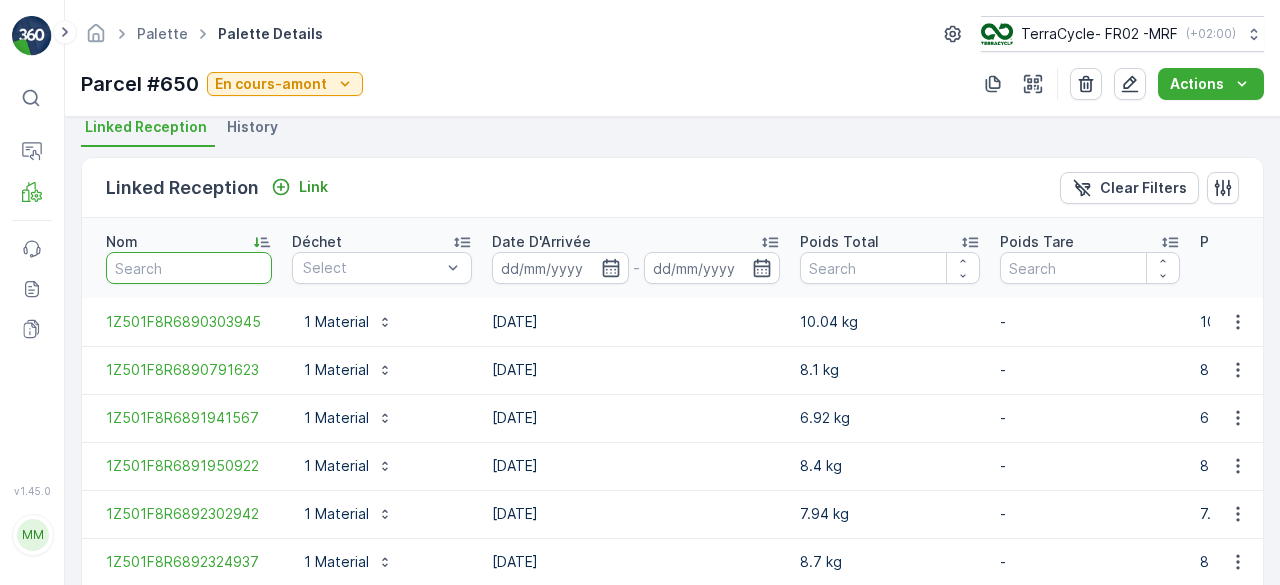 click at bounding box center [189, 268] 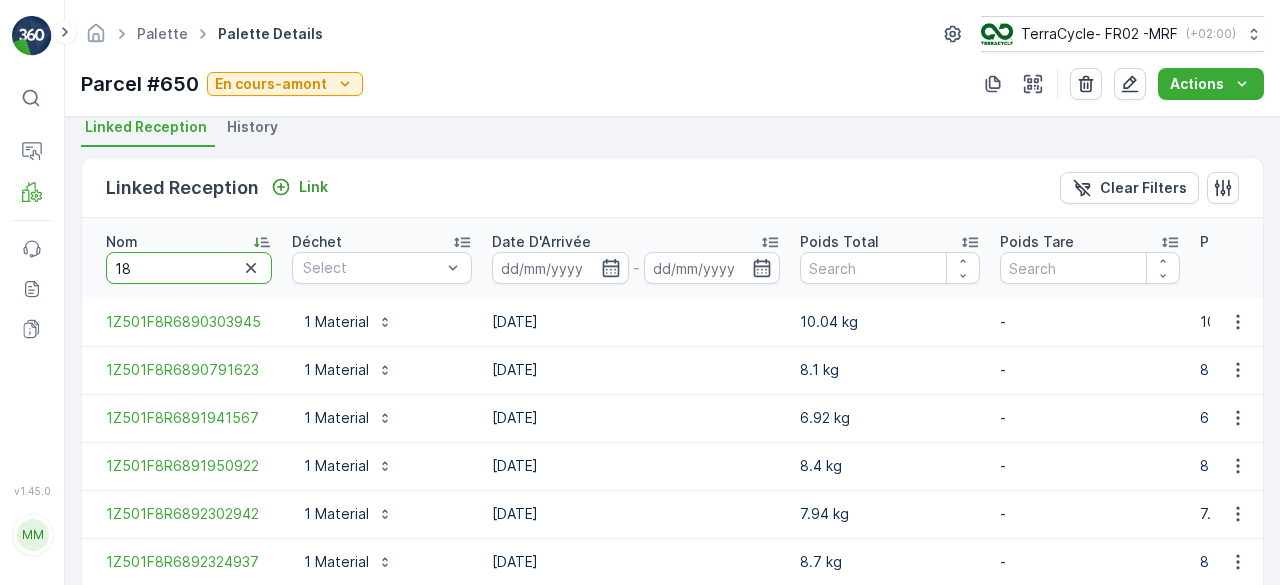 type on "189" 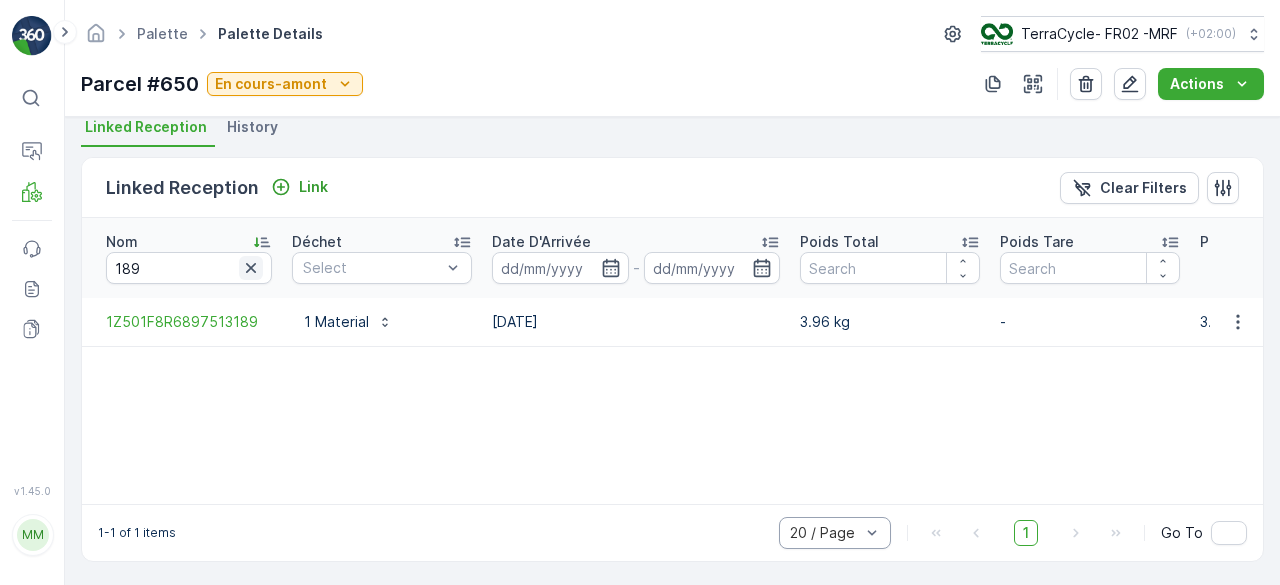 click 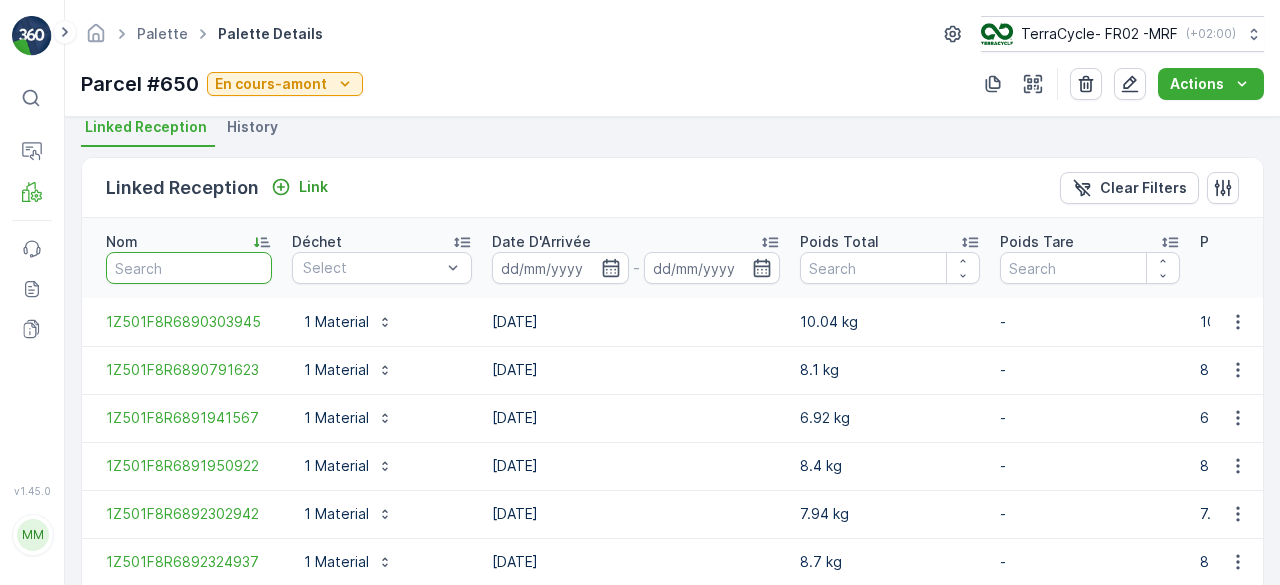 click at bounding box center [189, 268] 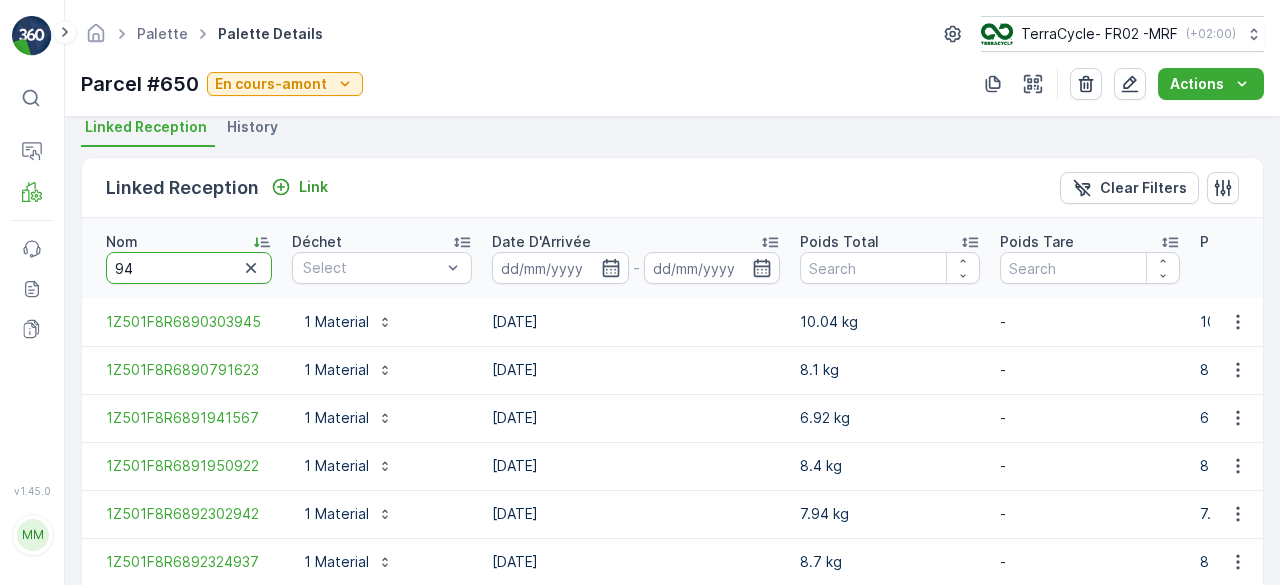 type on "945" 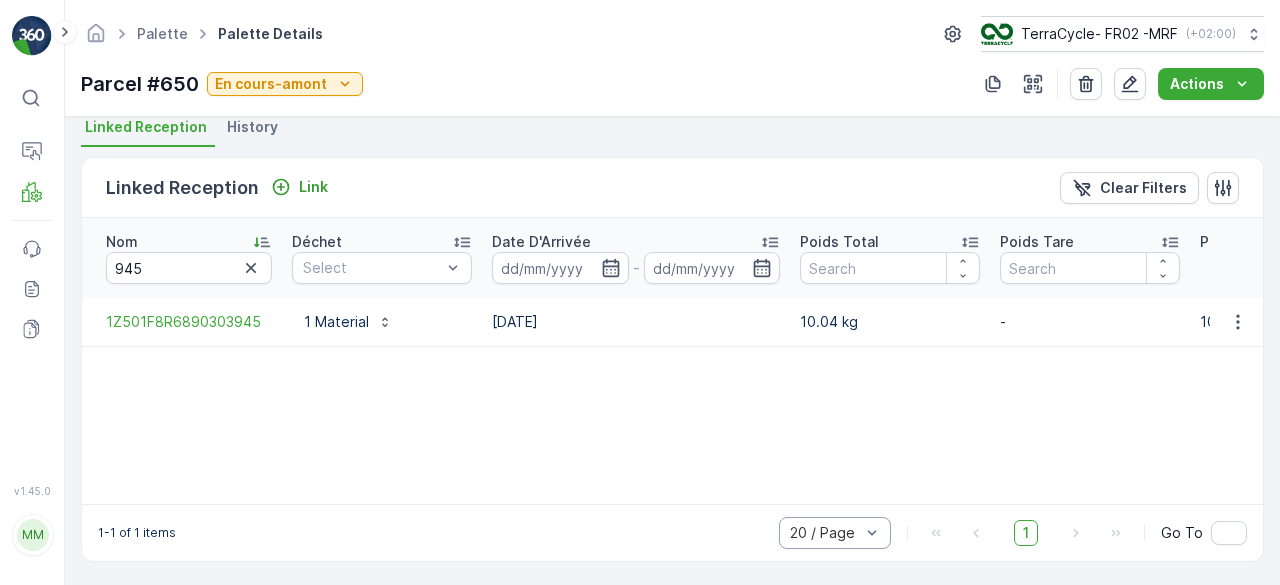 click 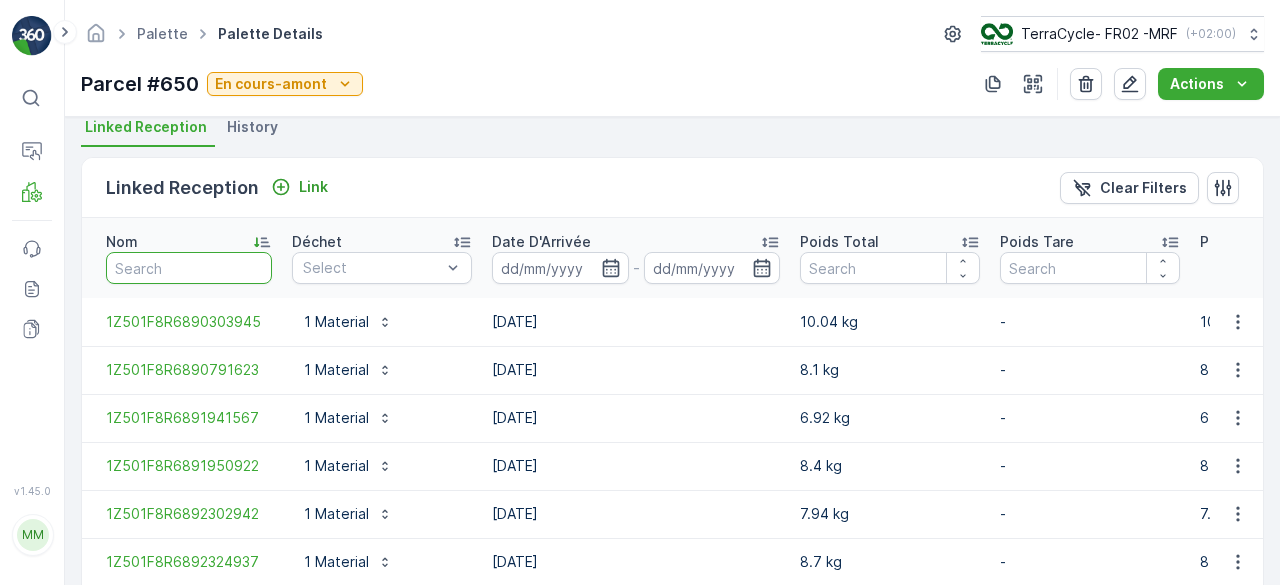 click at bounding box center (189, 268) 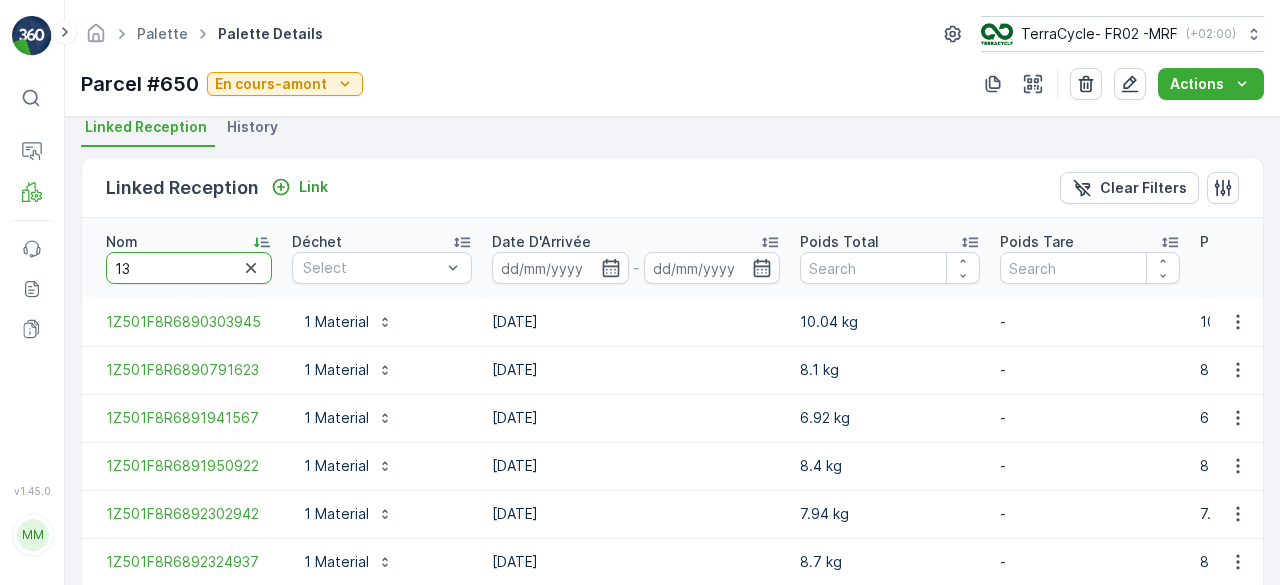 type on "132" 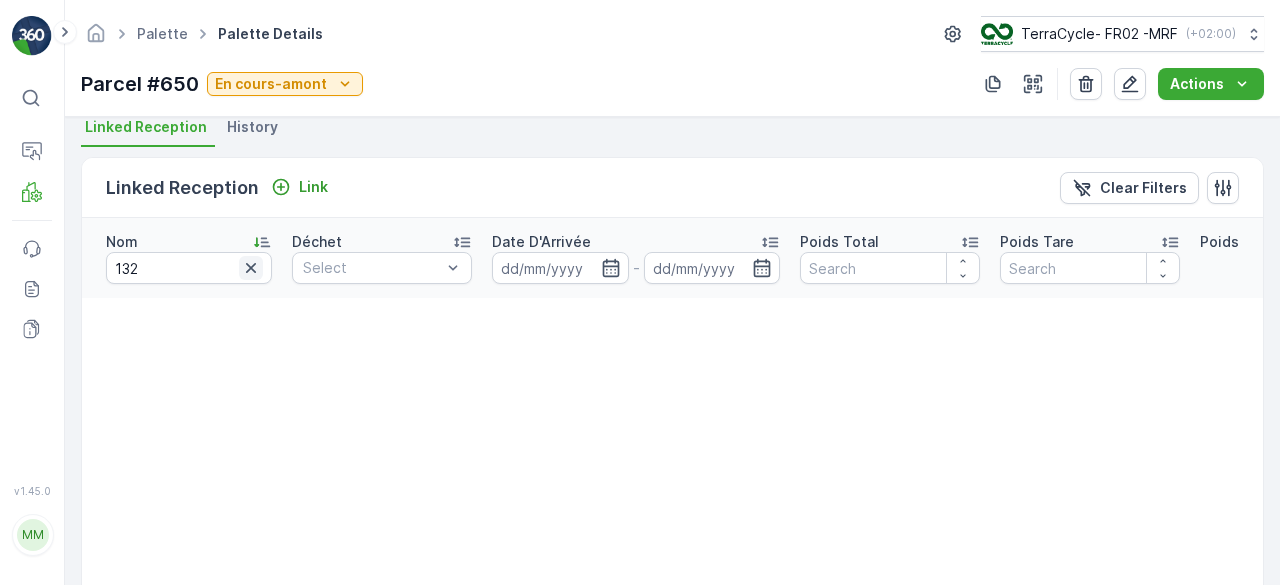 click 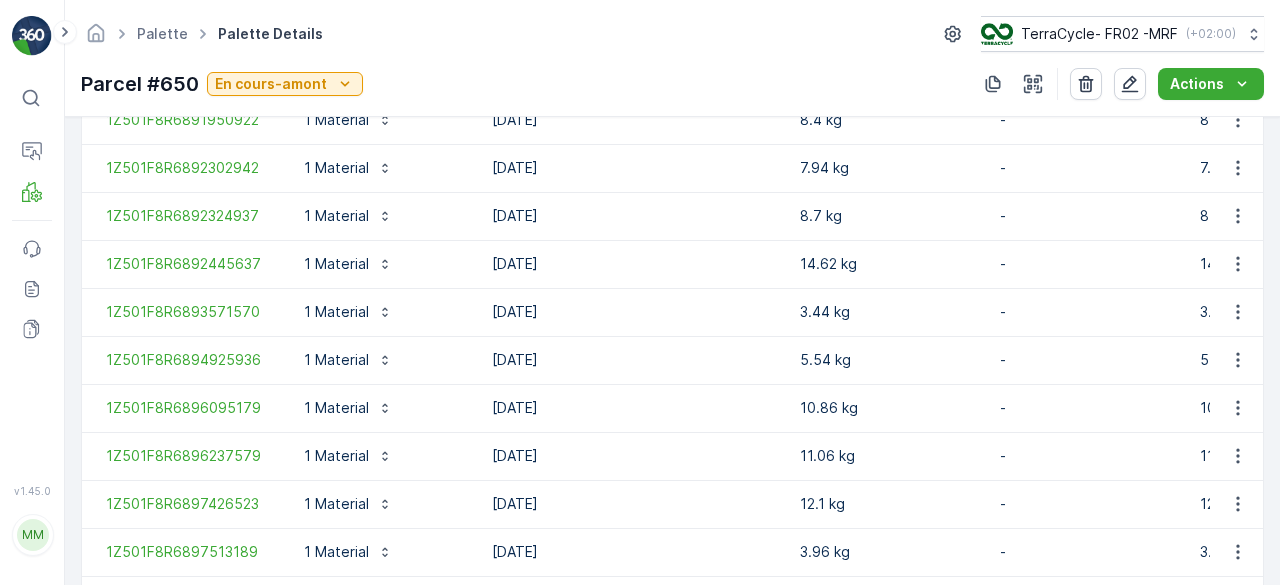 scroll, scrollTop: 655, scrollLeft: 0, axis: vertical 